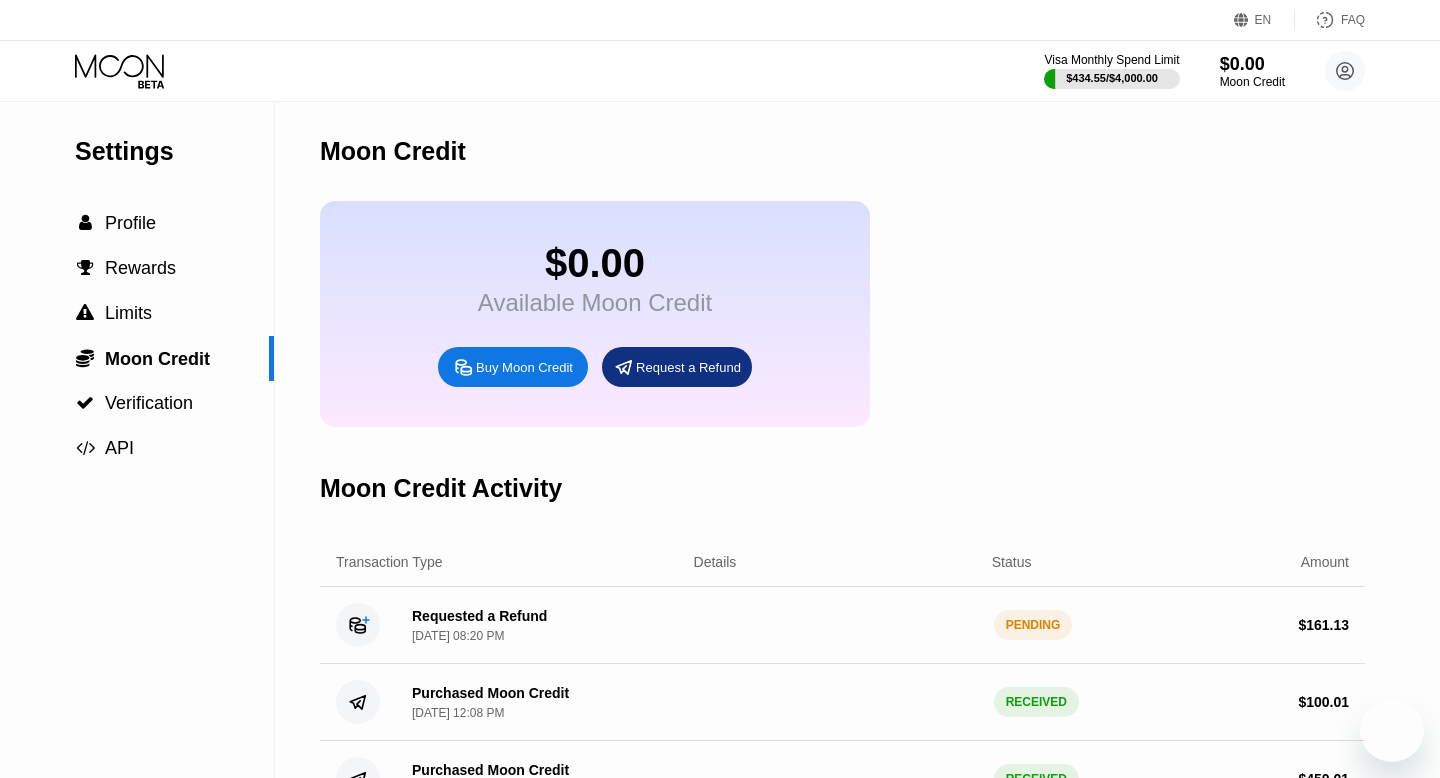 scroll, scrollTop: 111, scrollLeft: 0, axis: vertical 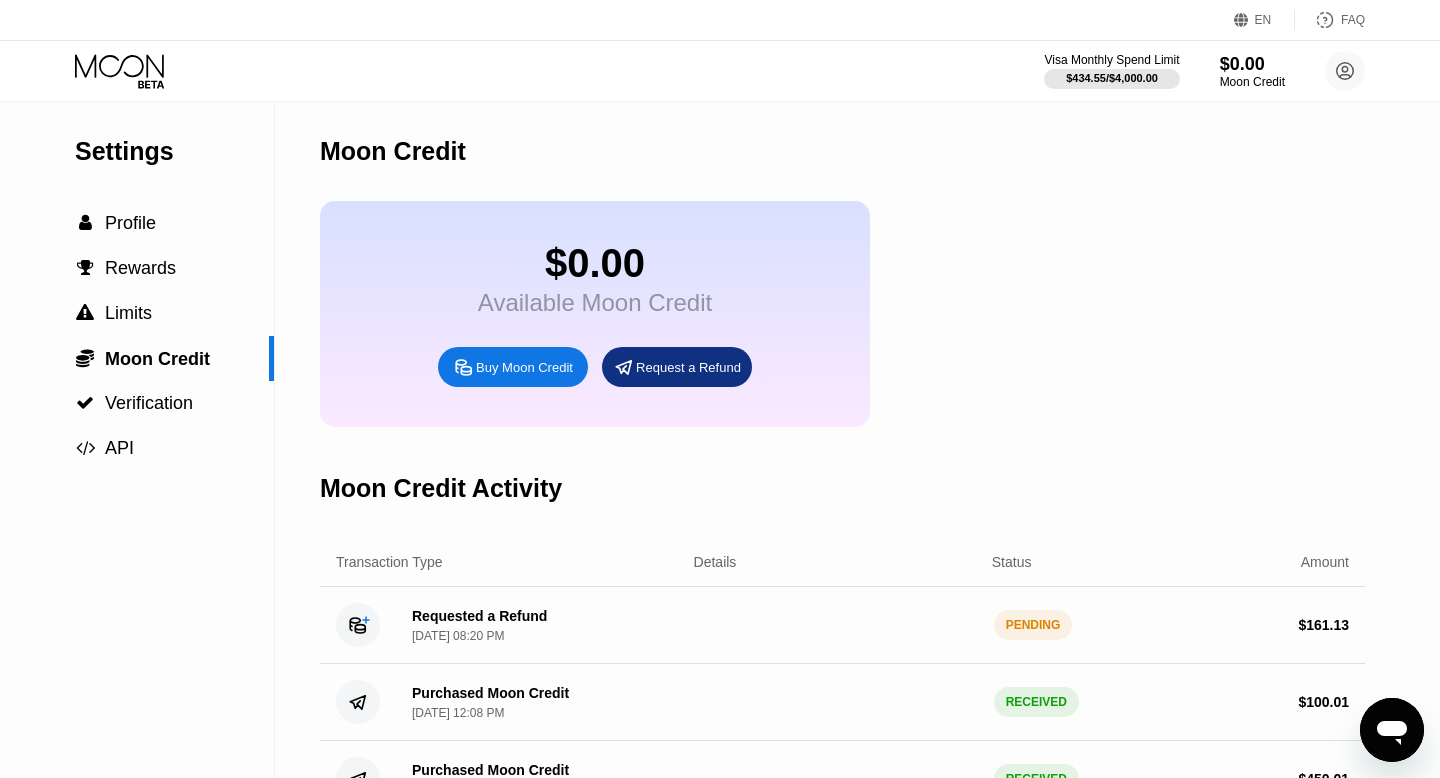 click 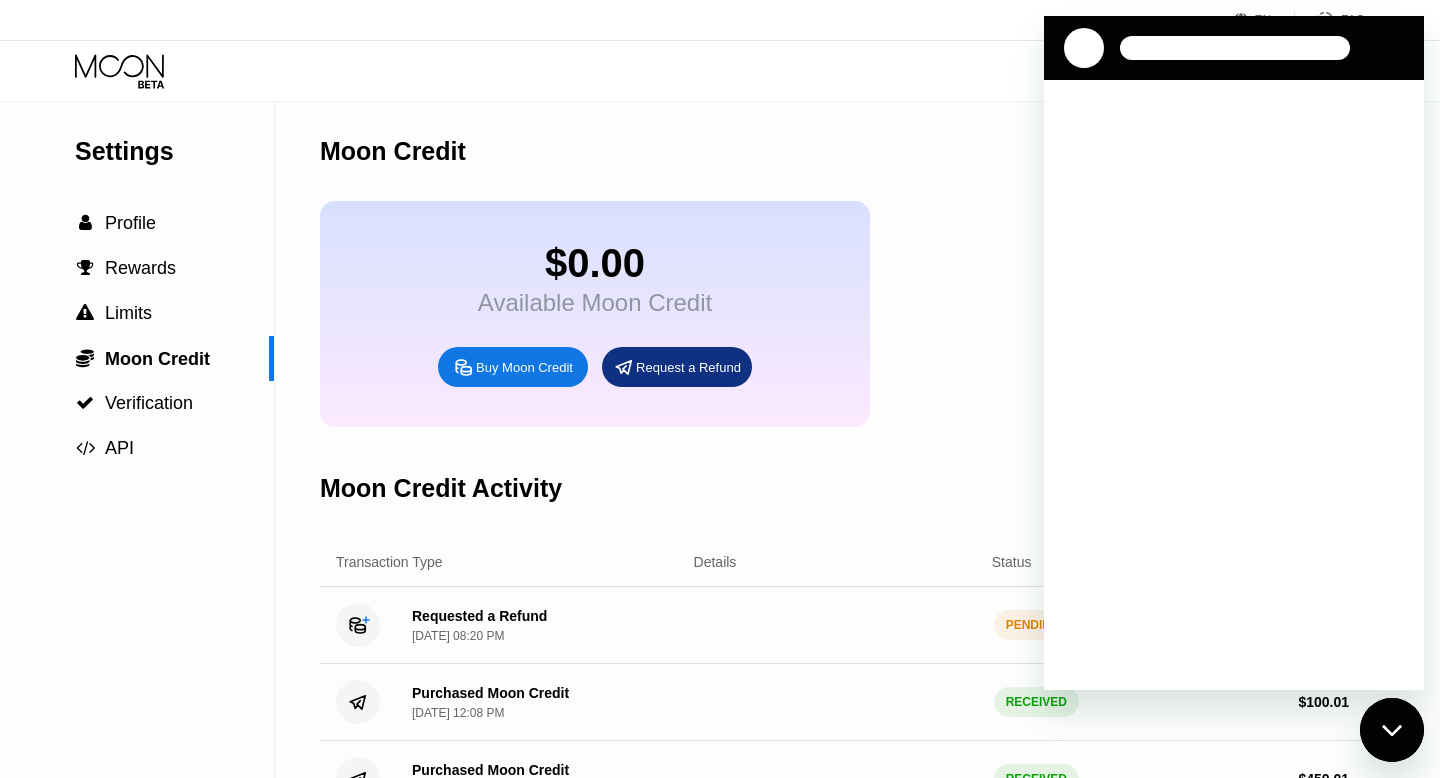 scroll, scrollTop: 0, scrollLeft: 0, axis: both 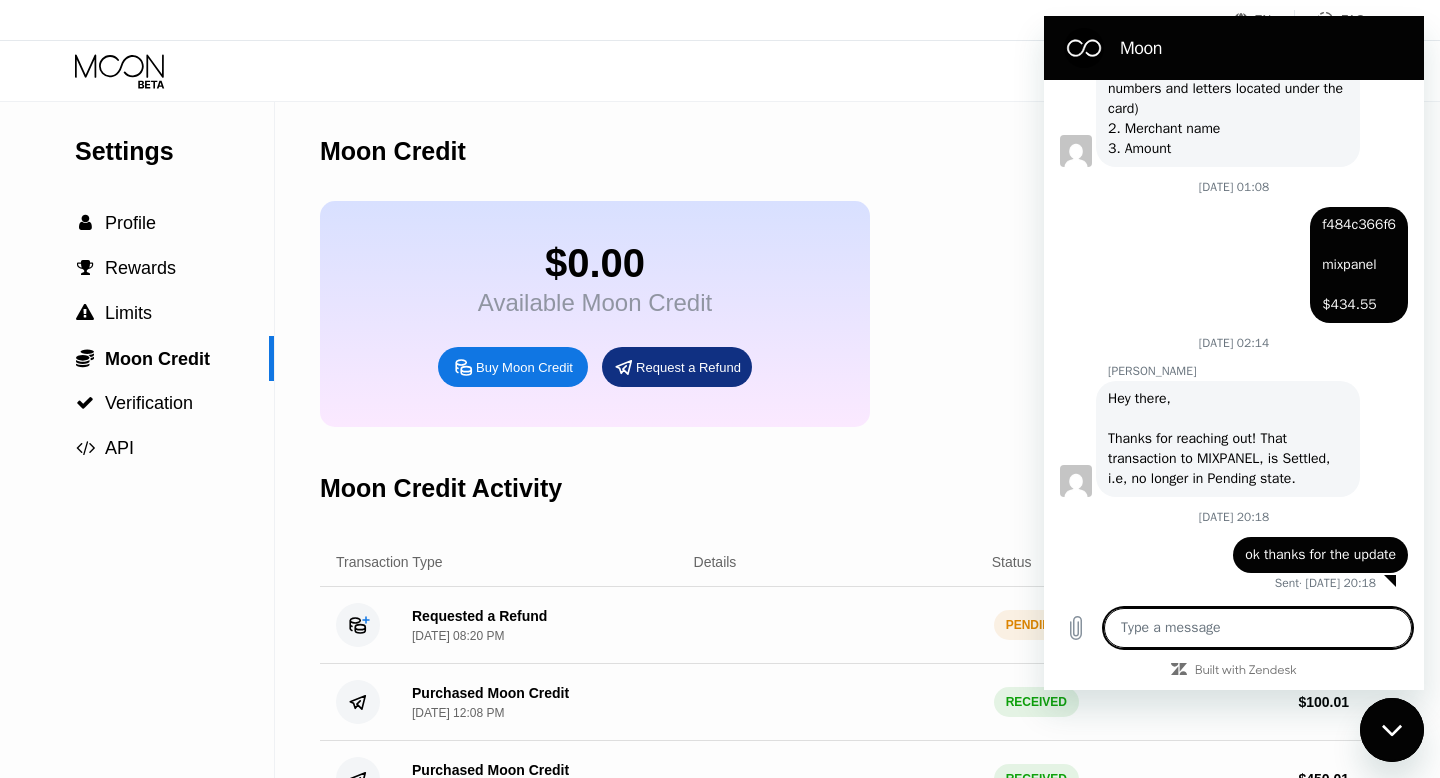 type on "h" 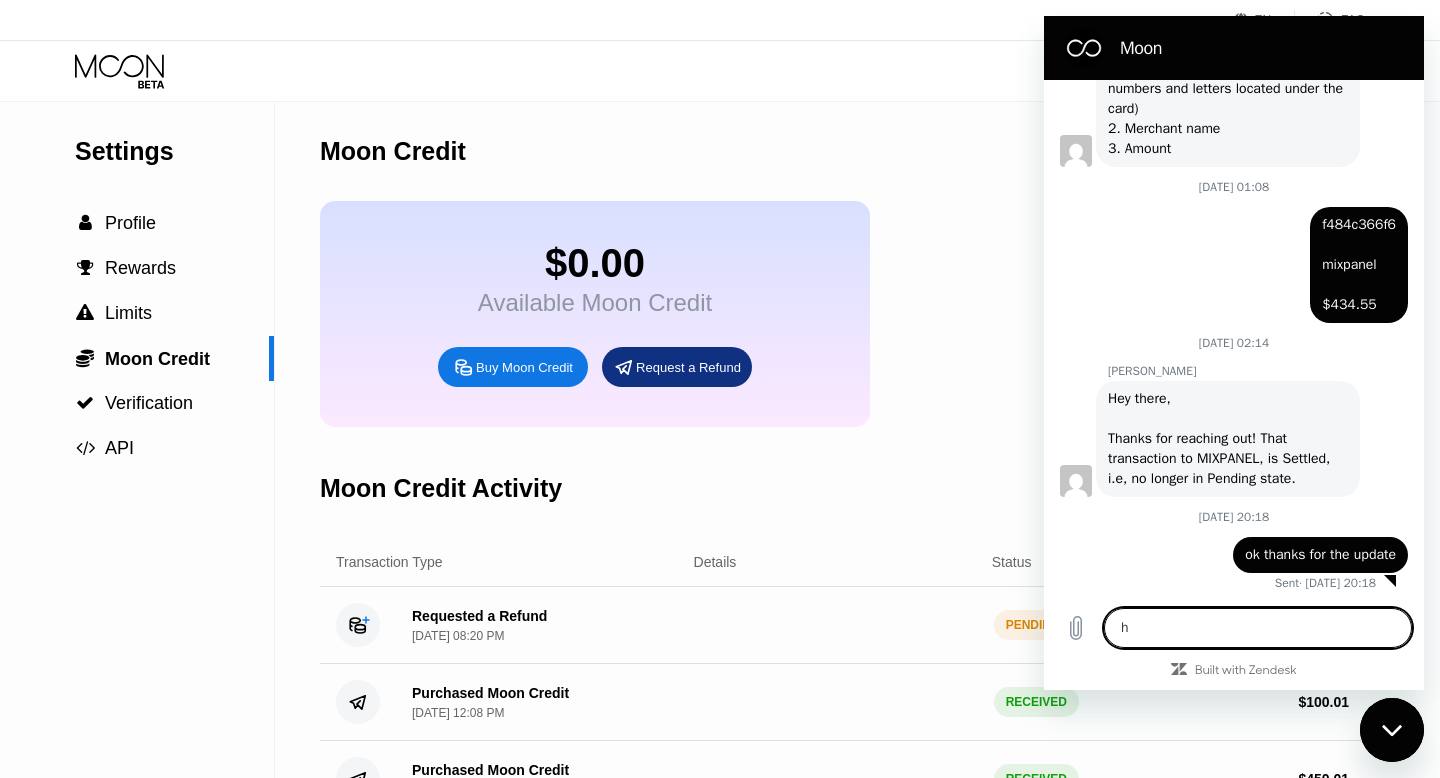 type on "x" 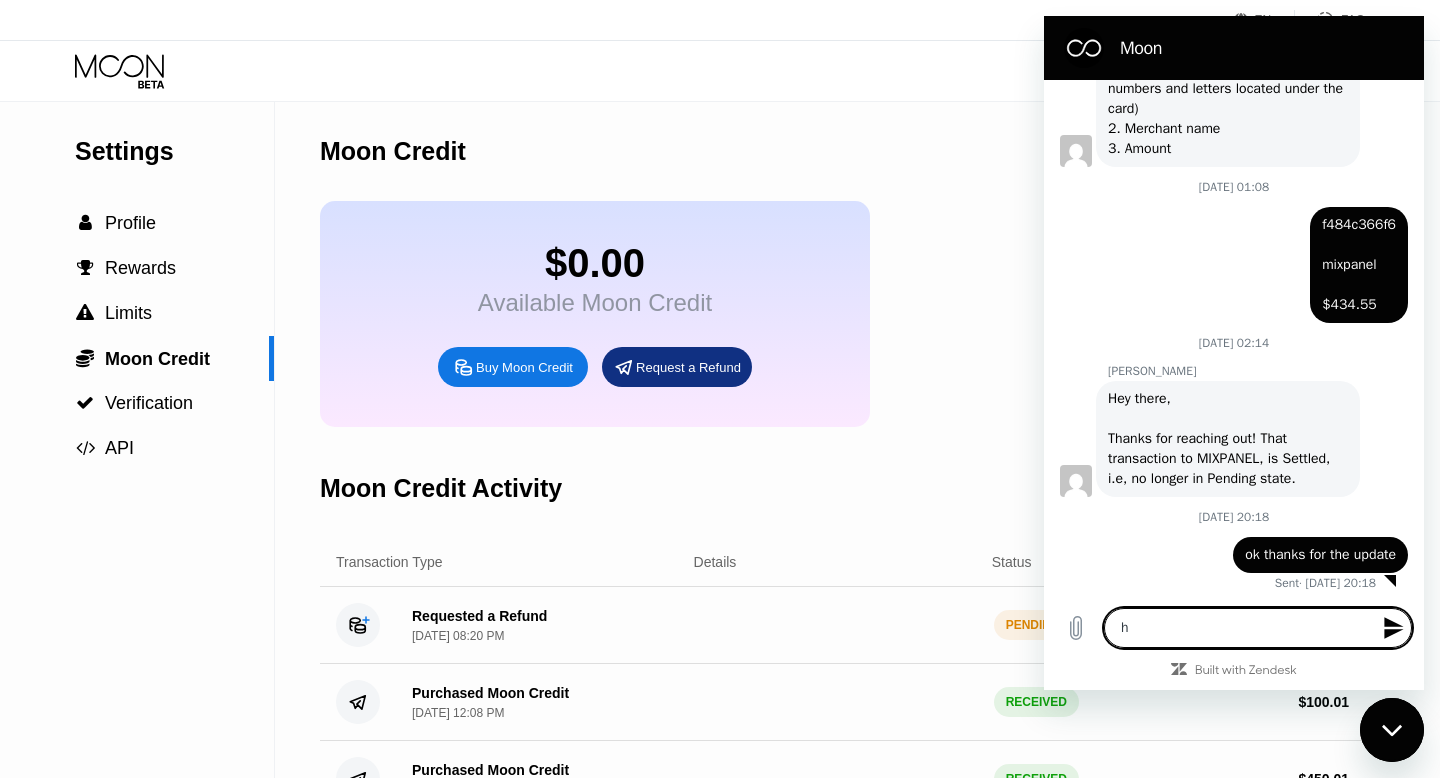 type on "hy" 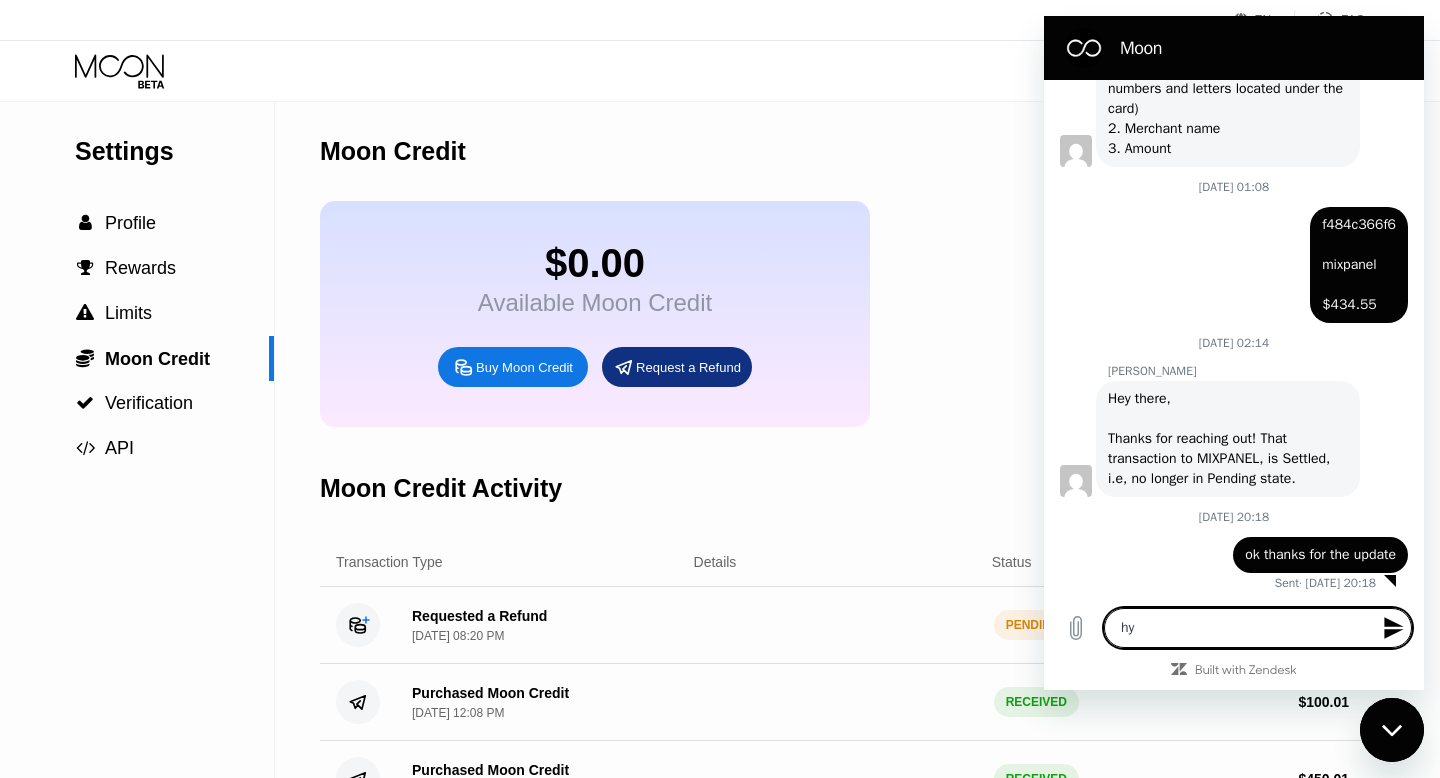 type on "h" 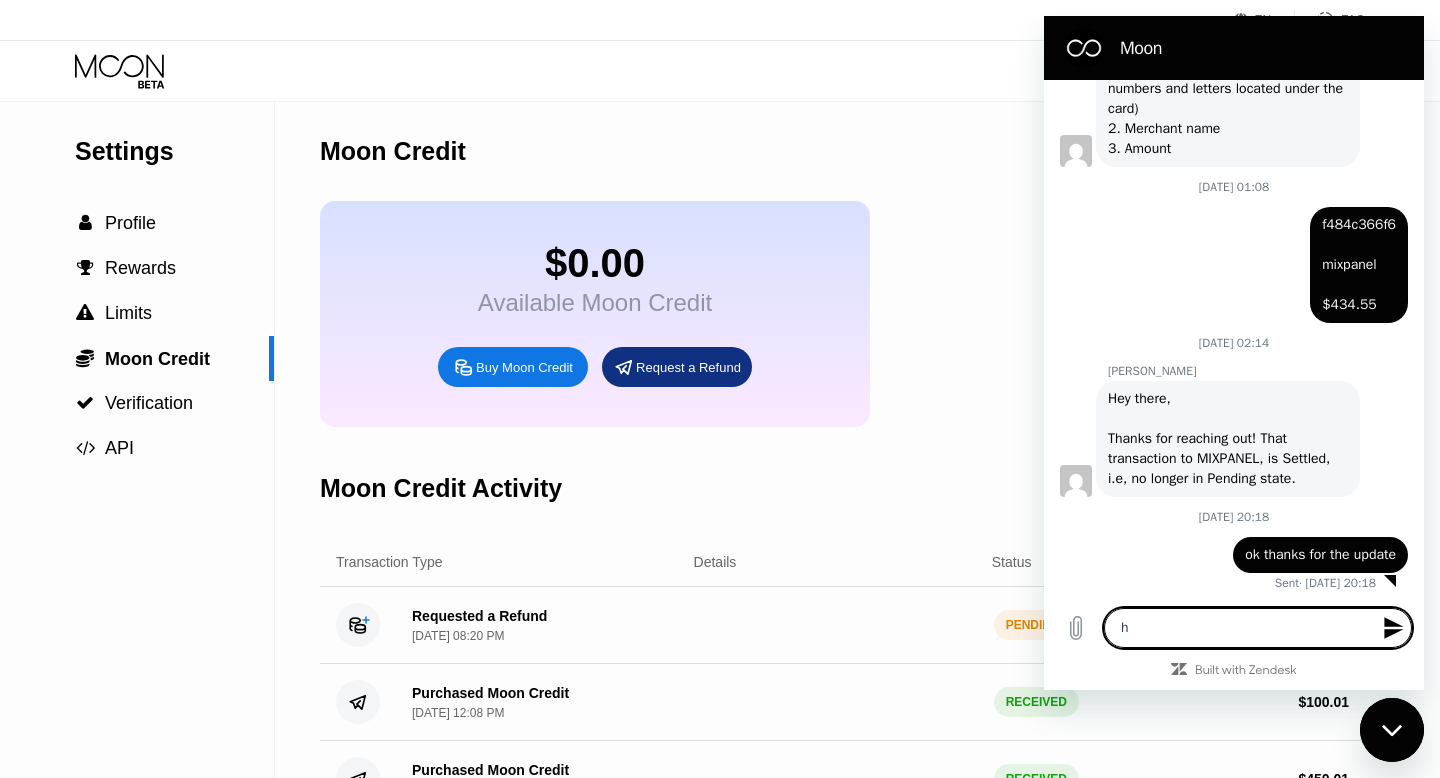 type on "he" 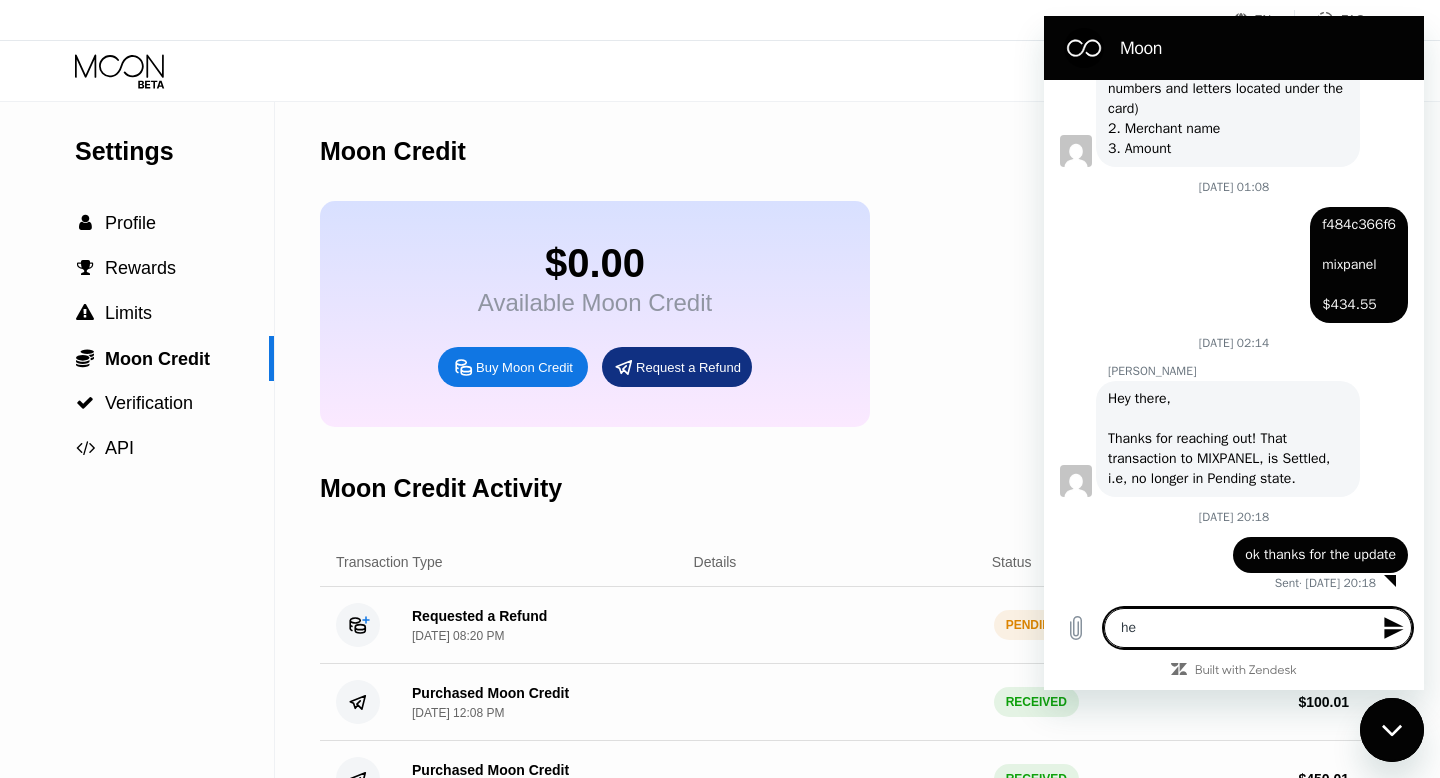 type on "hey" 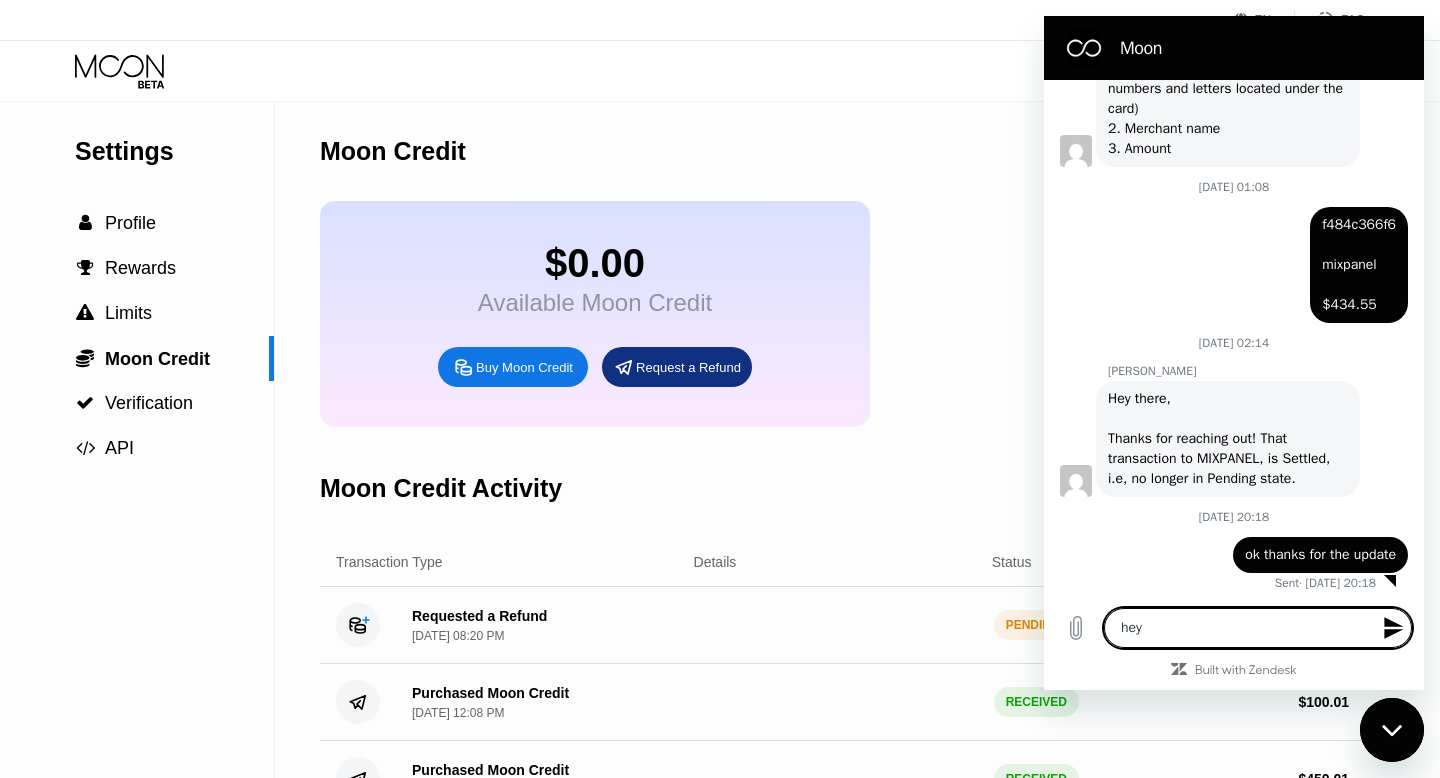type 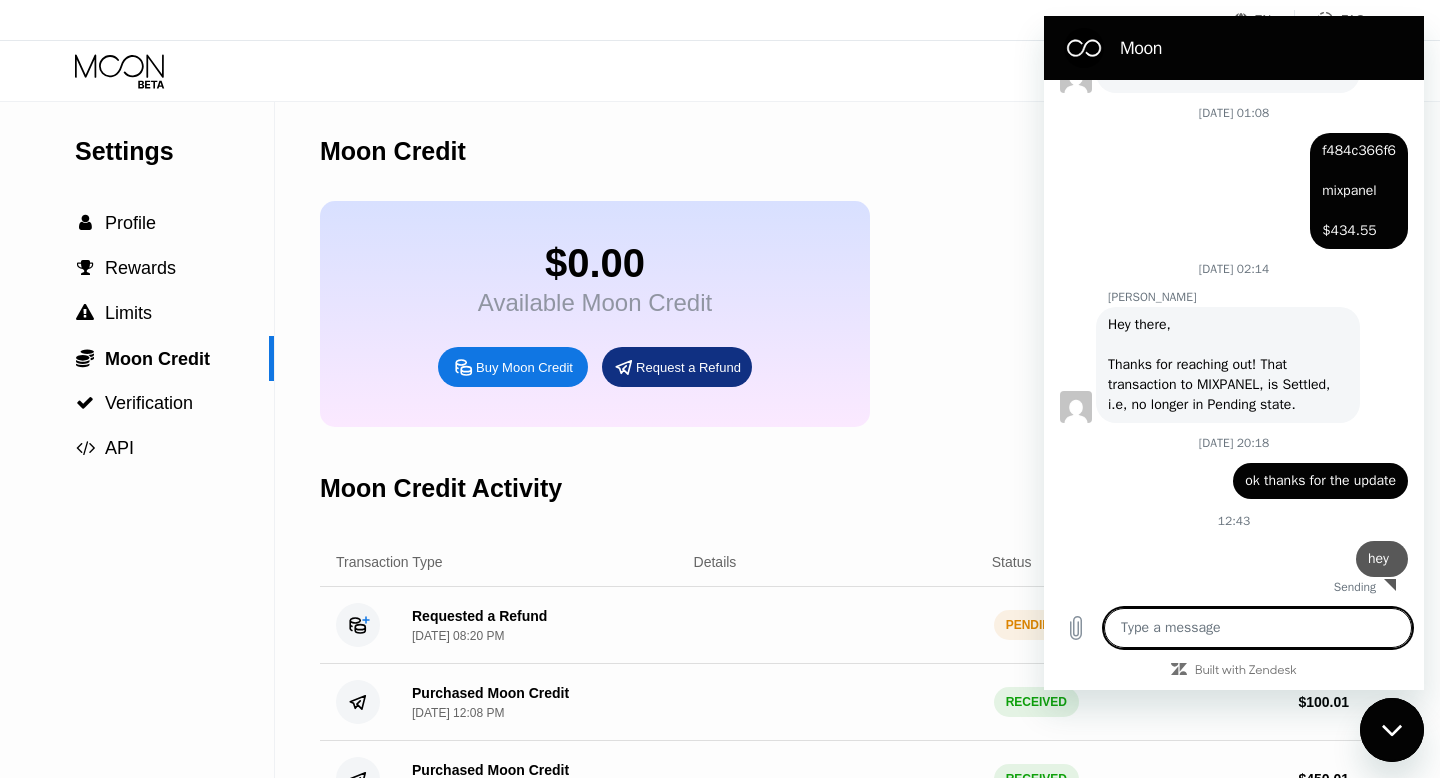 type on "x" 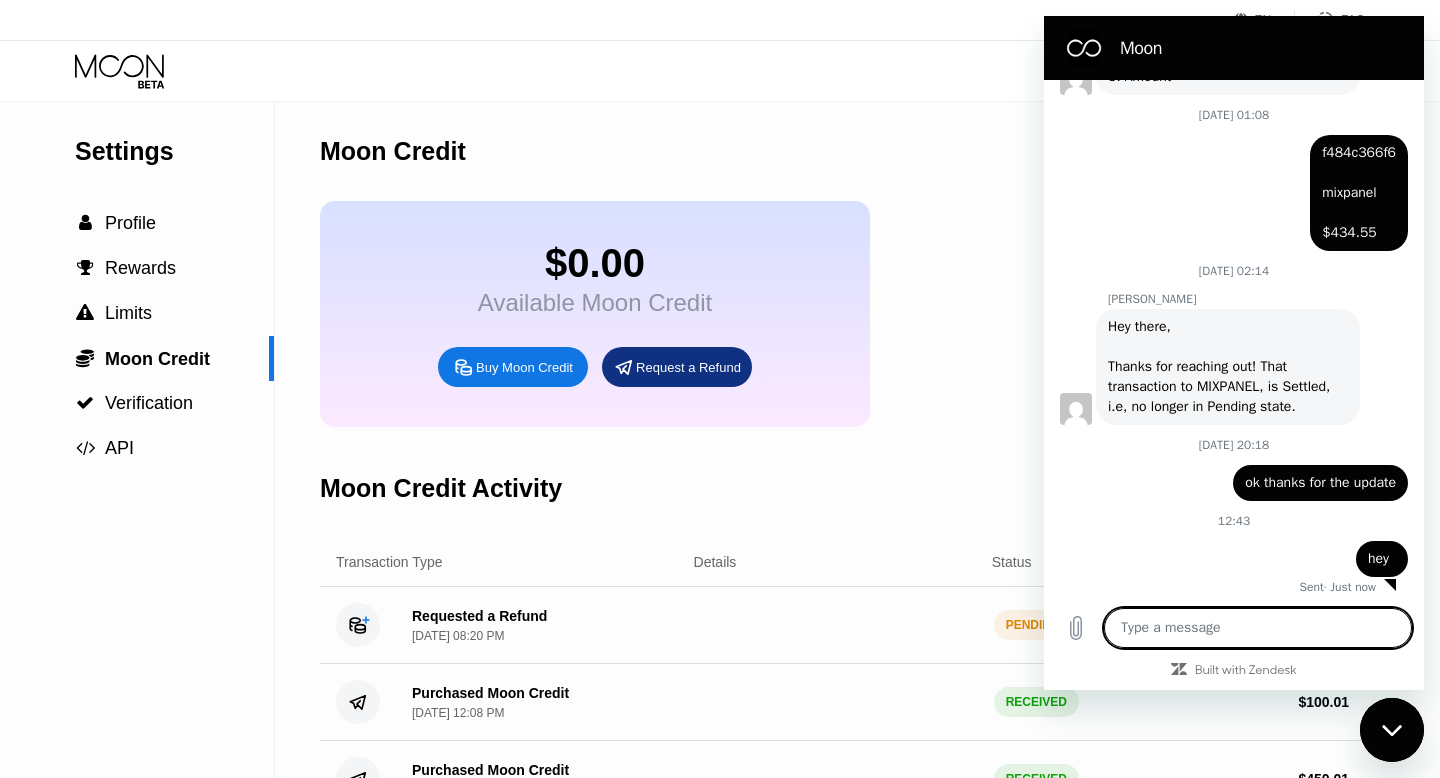 scroll, scrollTop: 1283, scrollLeft: 0, axis: vertical 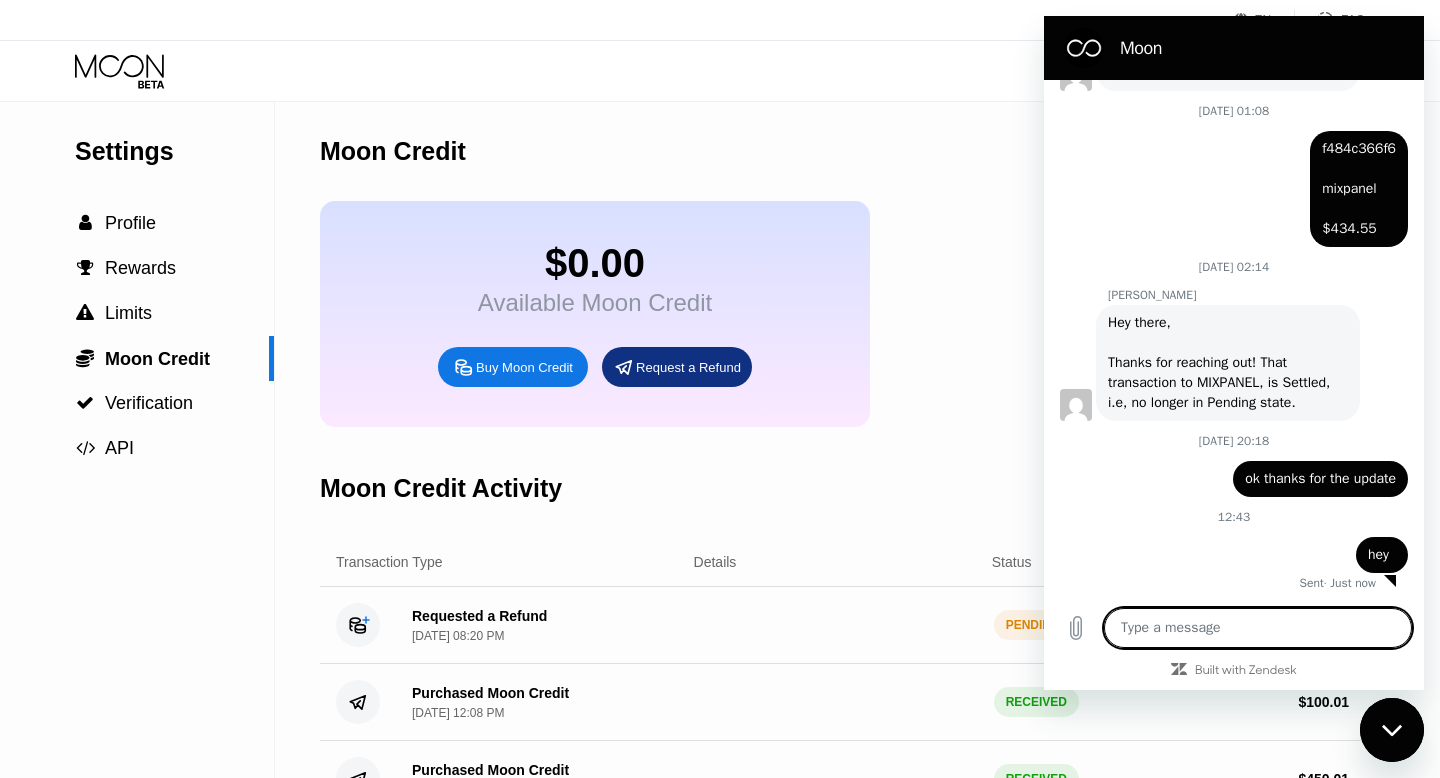 type on "i" 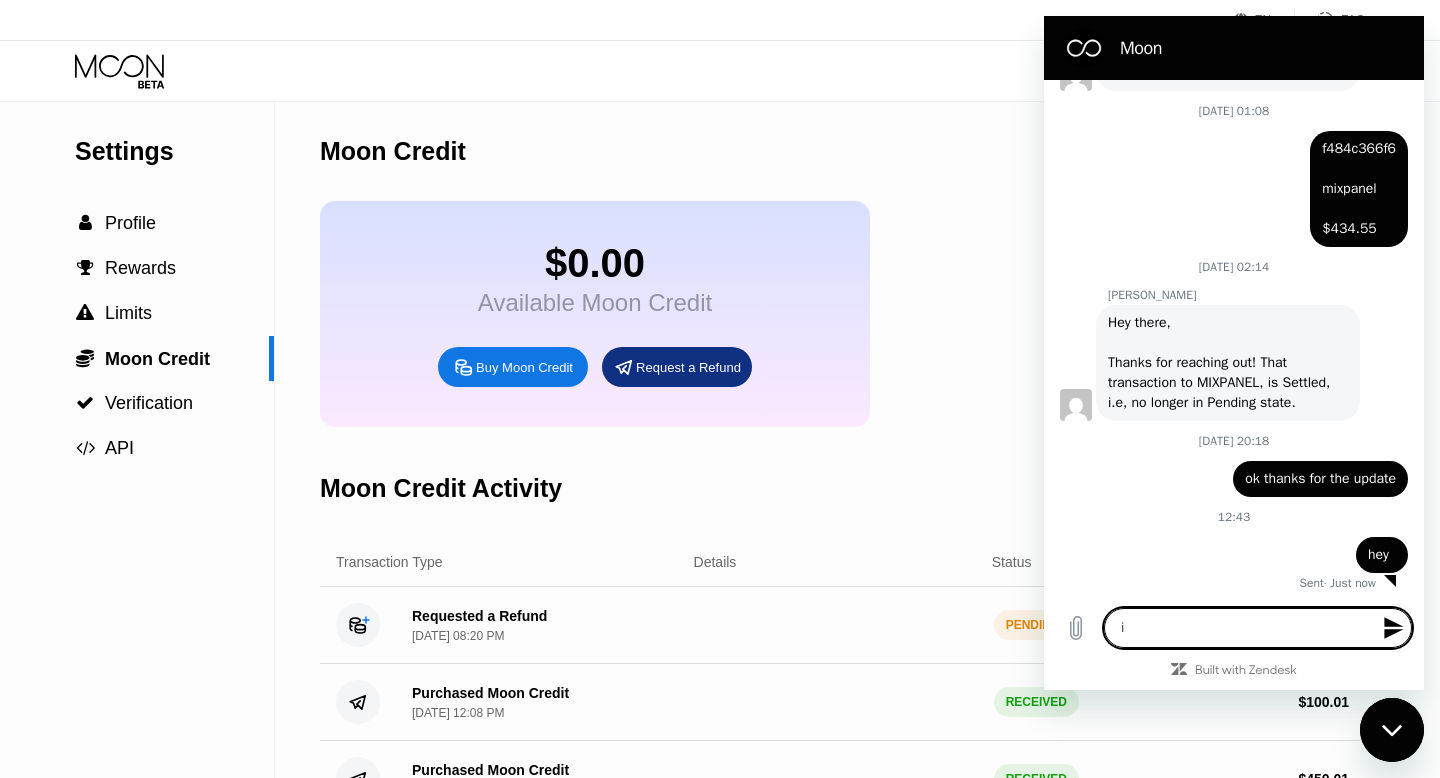type 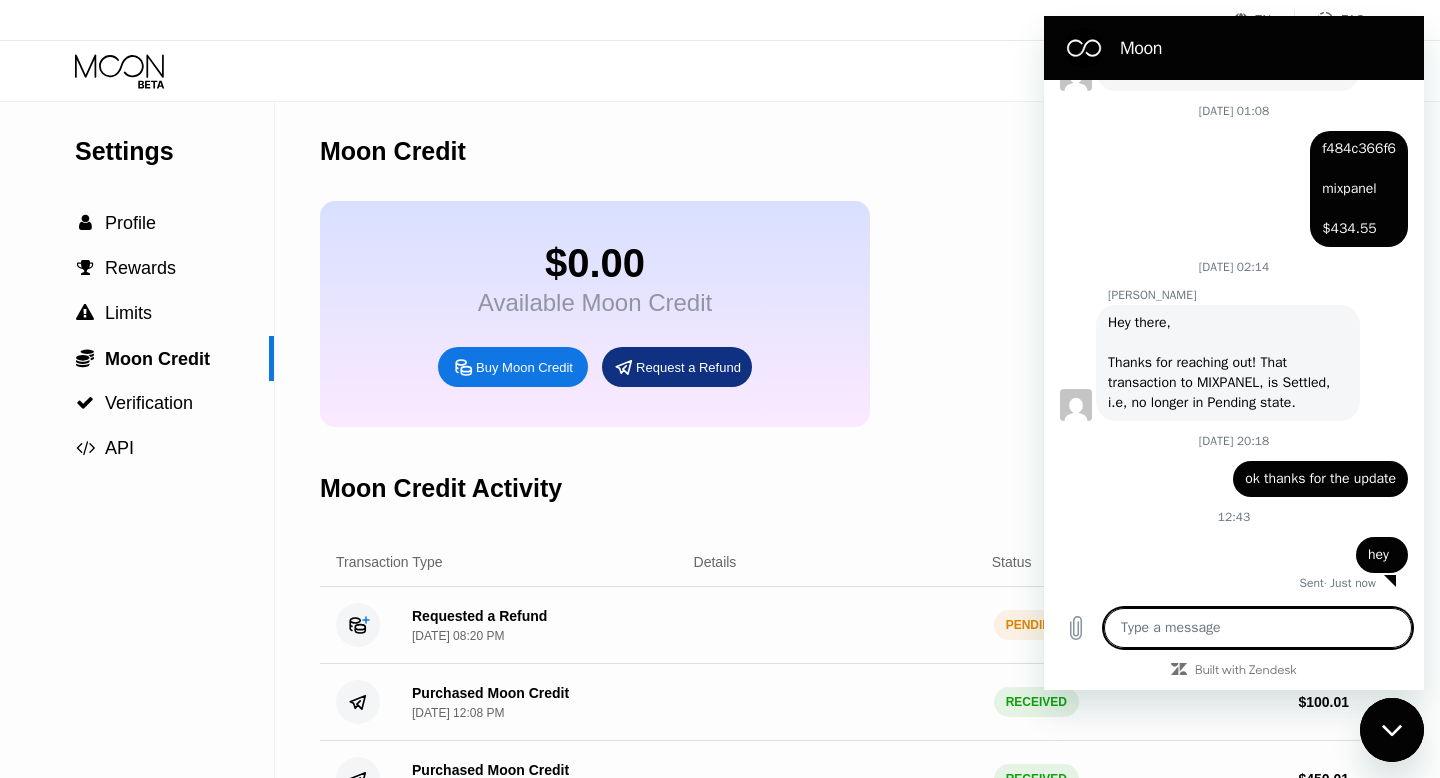 type on "u" 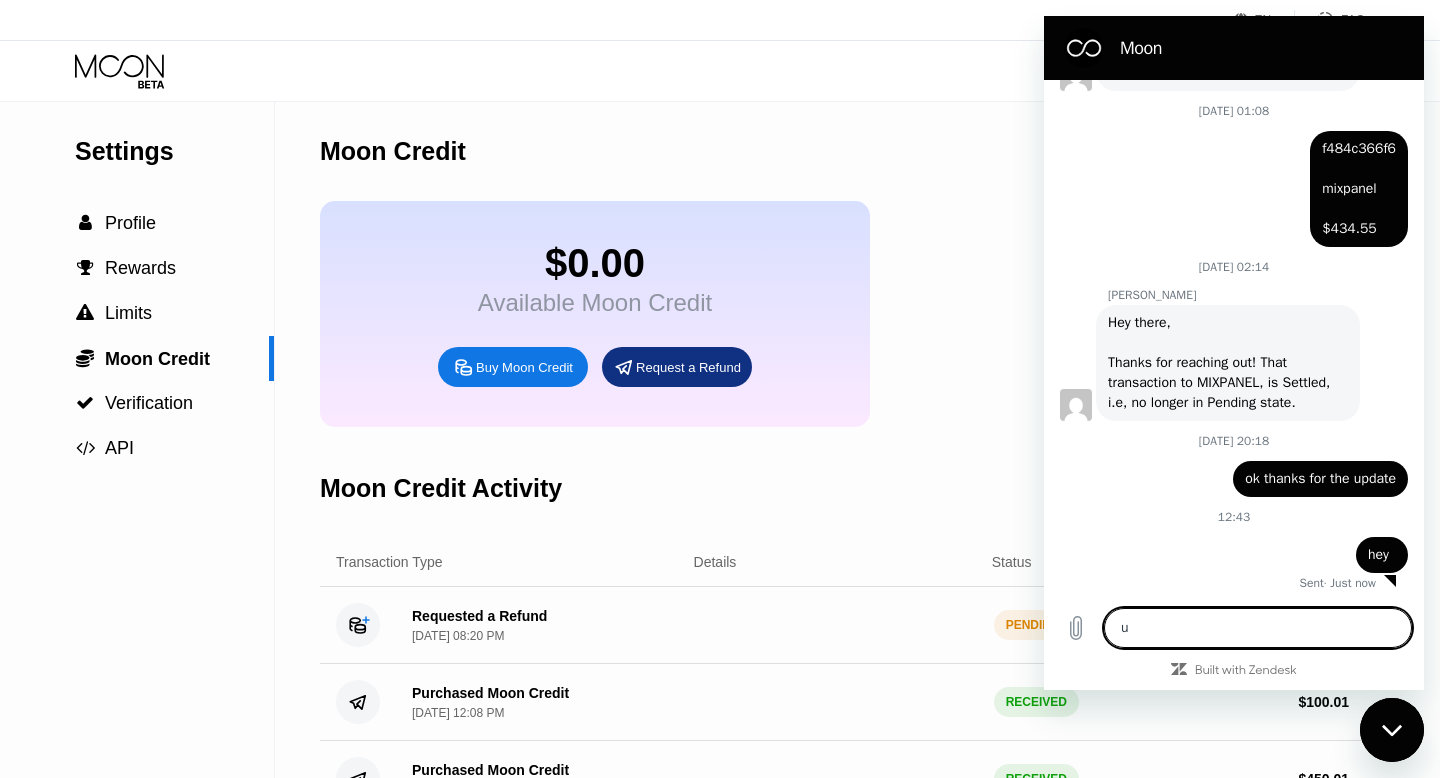 type on "us" 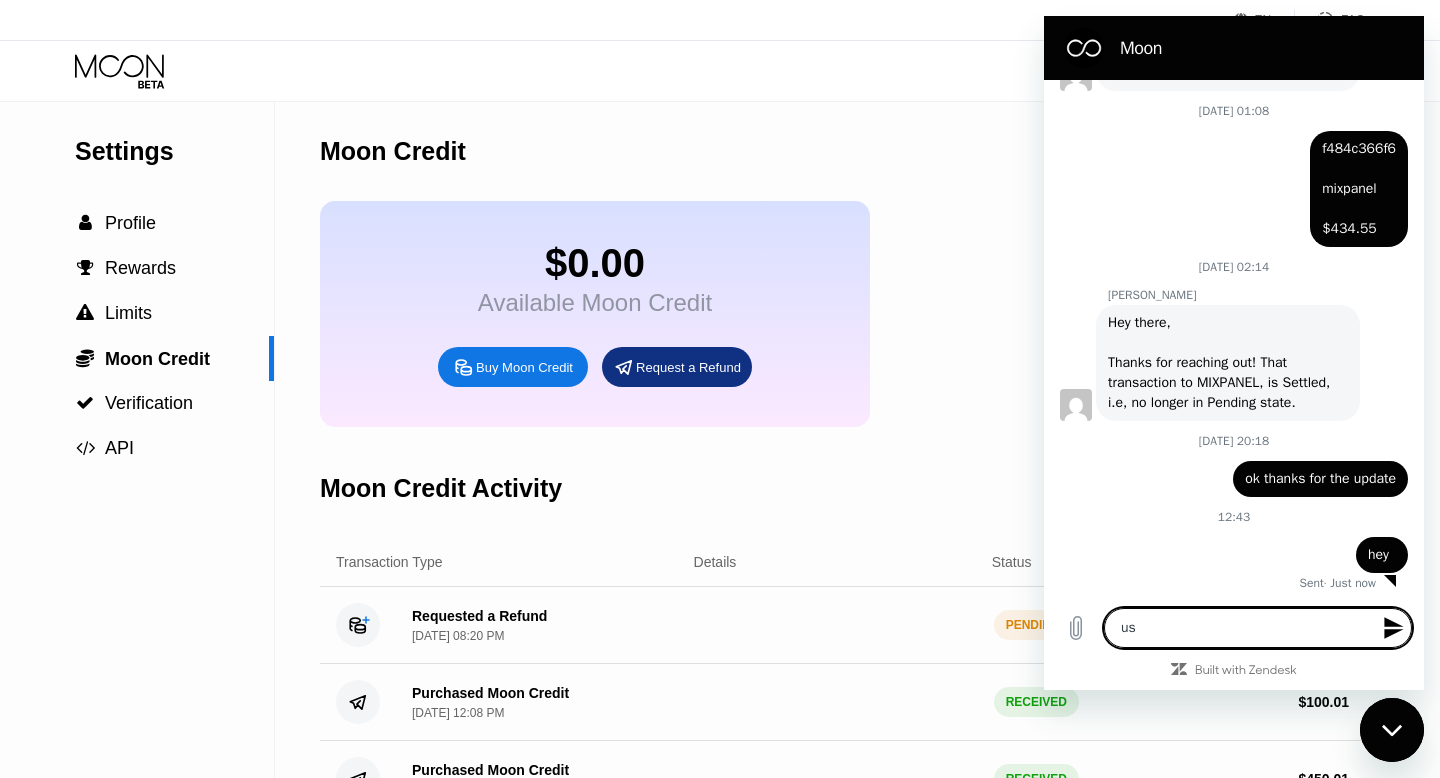 type on "usa" 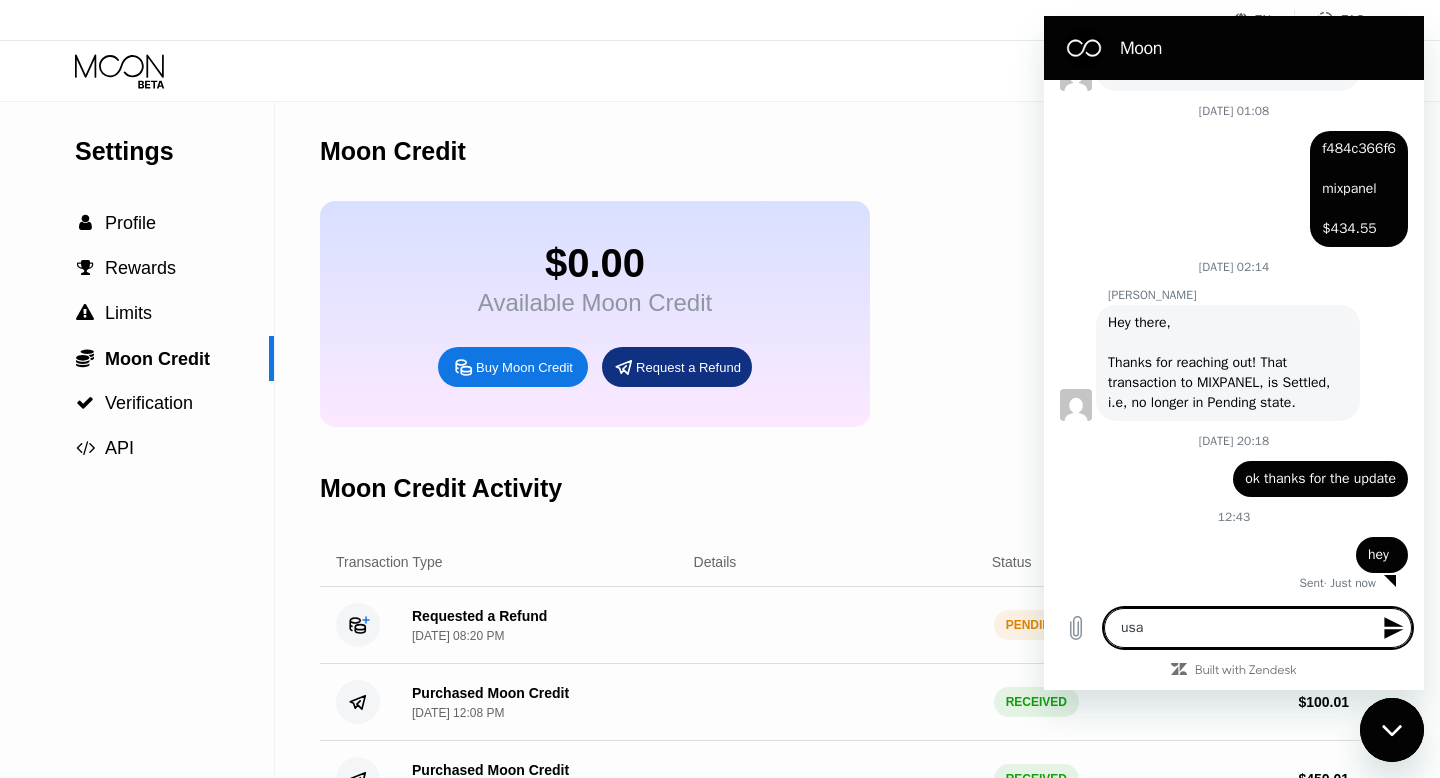type on "usau" 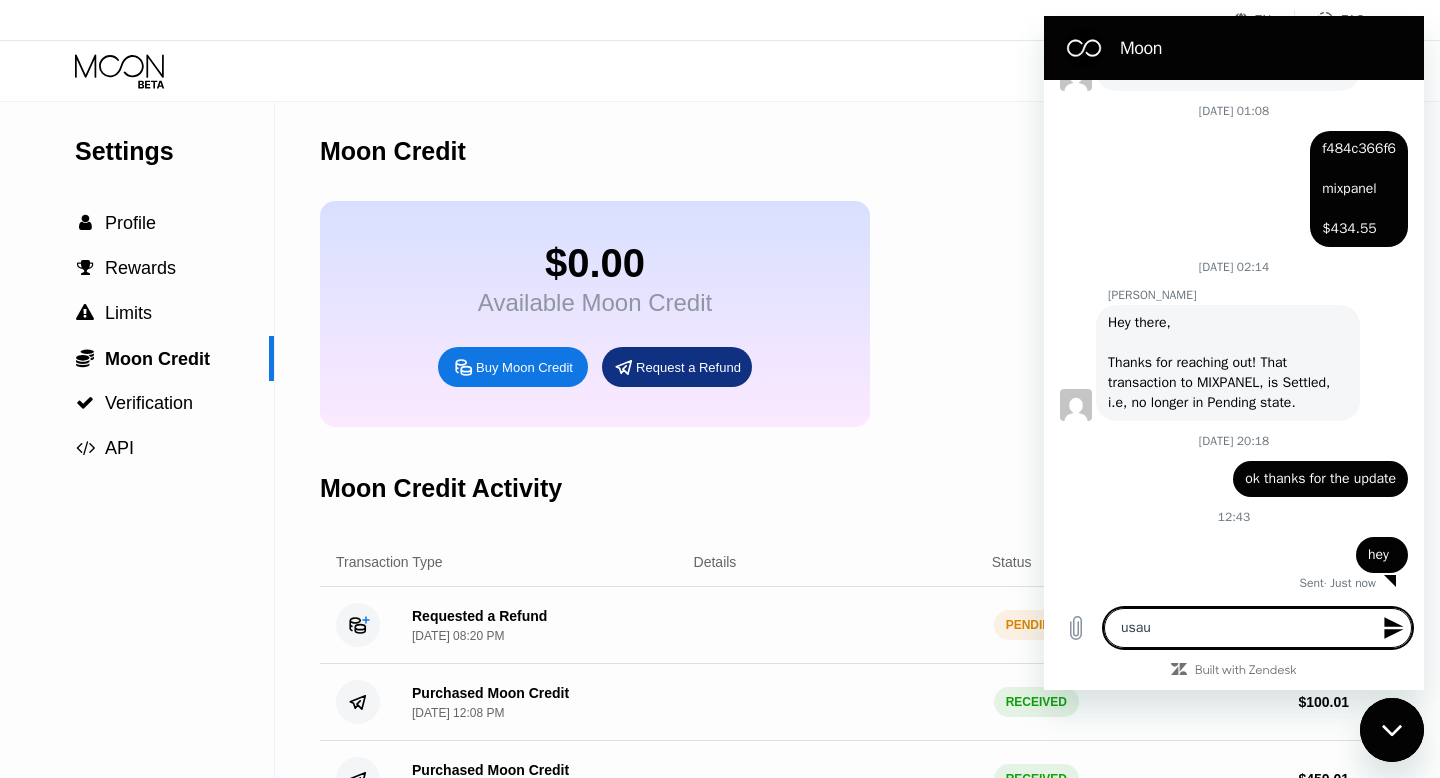 type on "usaul" 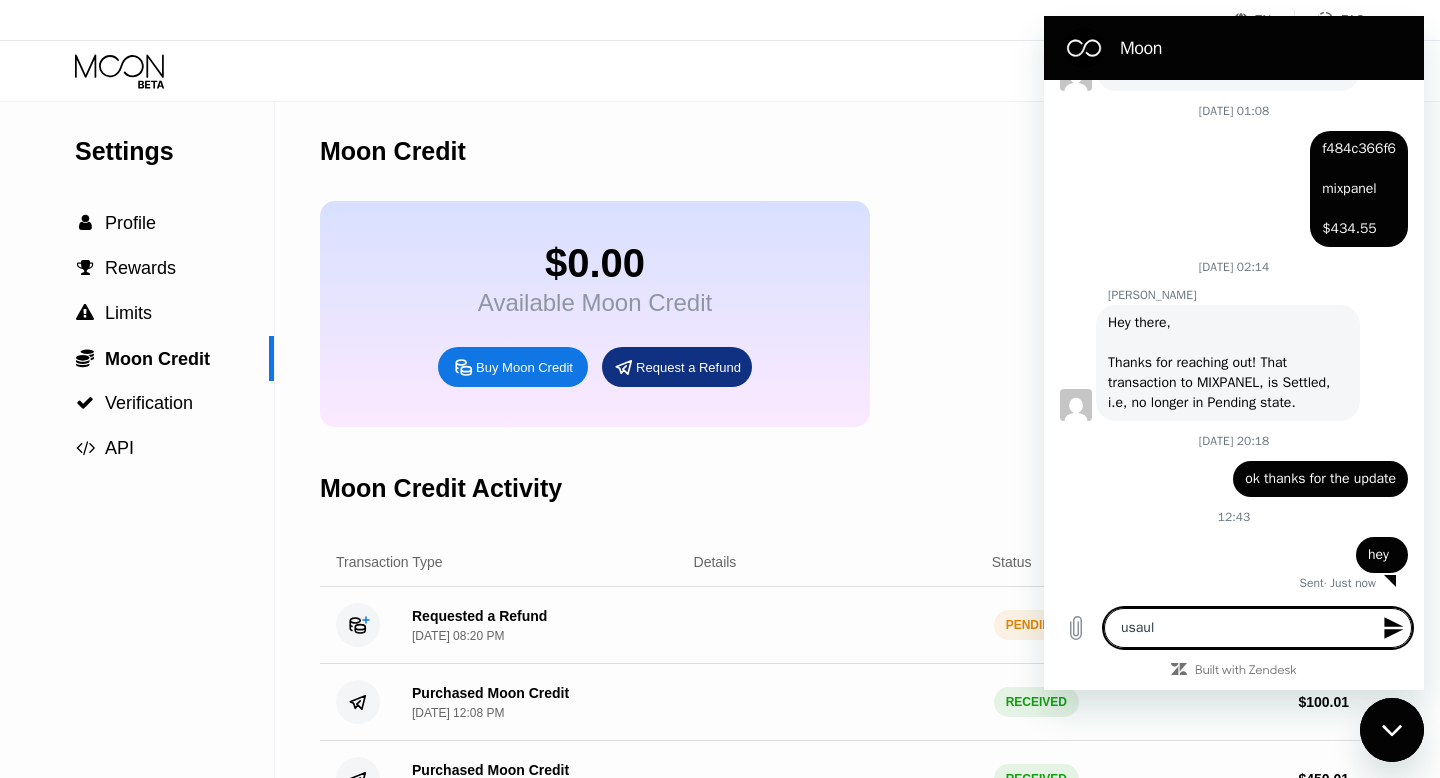 type on "usaull" 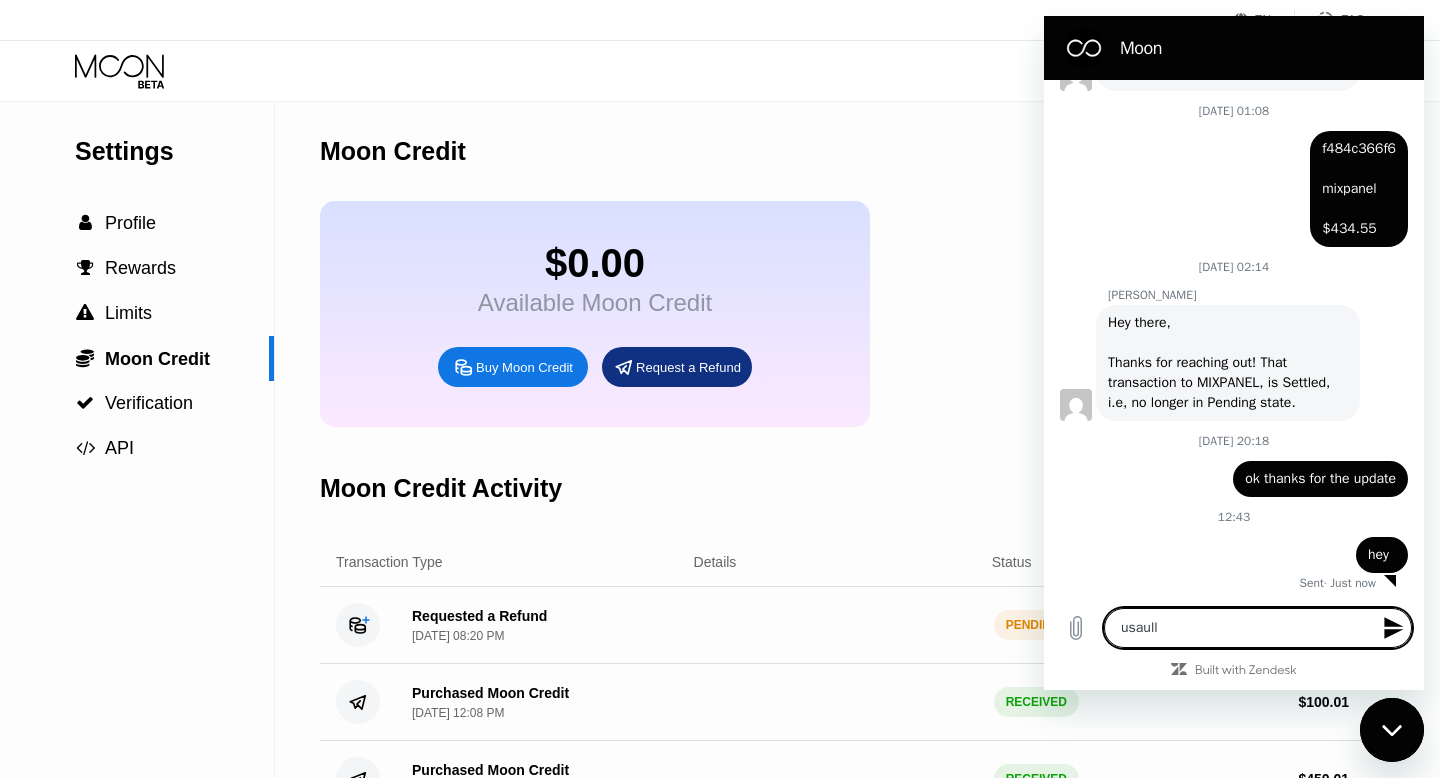 type on "usaully" 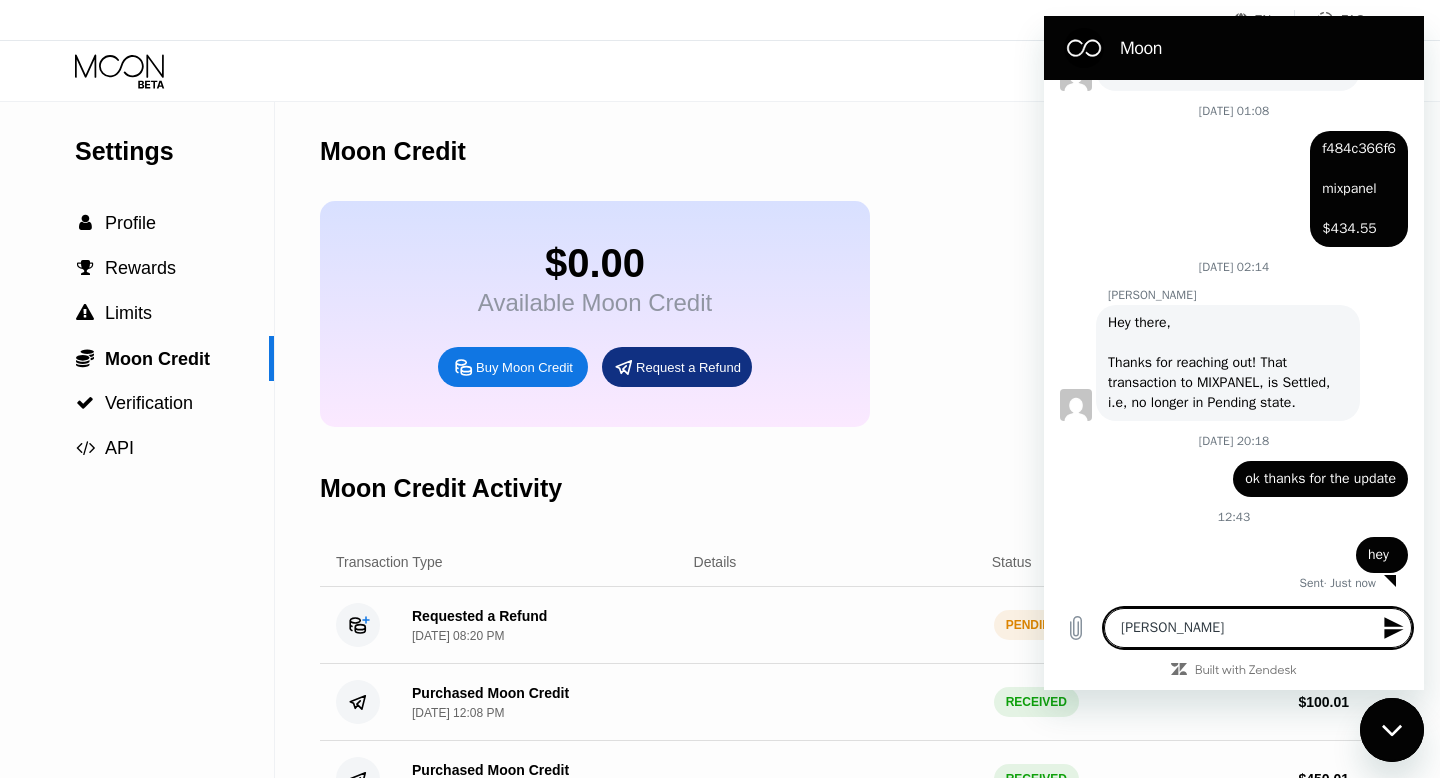 type on "usaully" 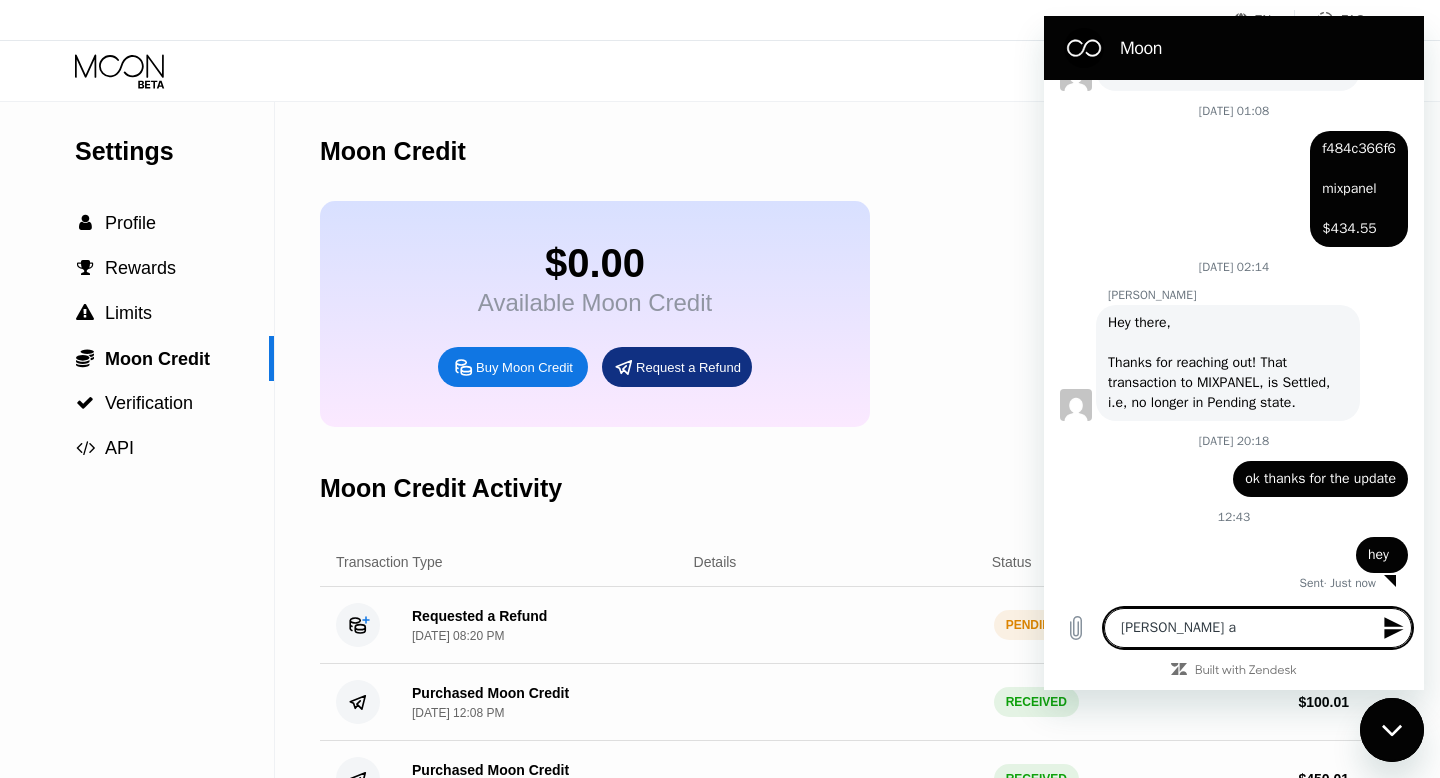 type on "usaully" 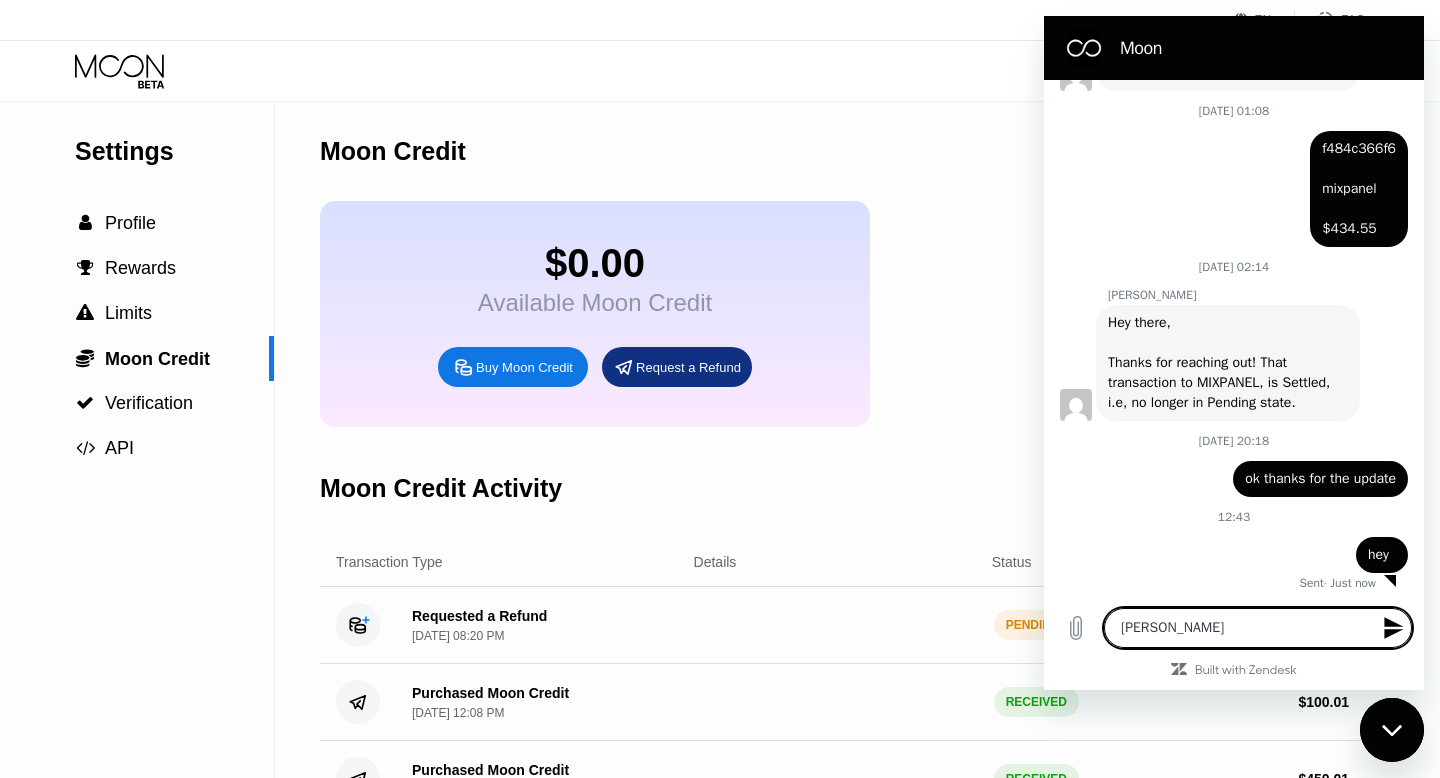 type on "usaully h" 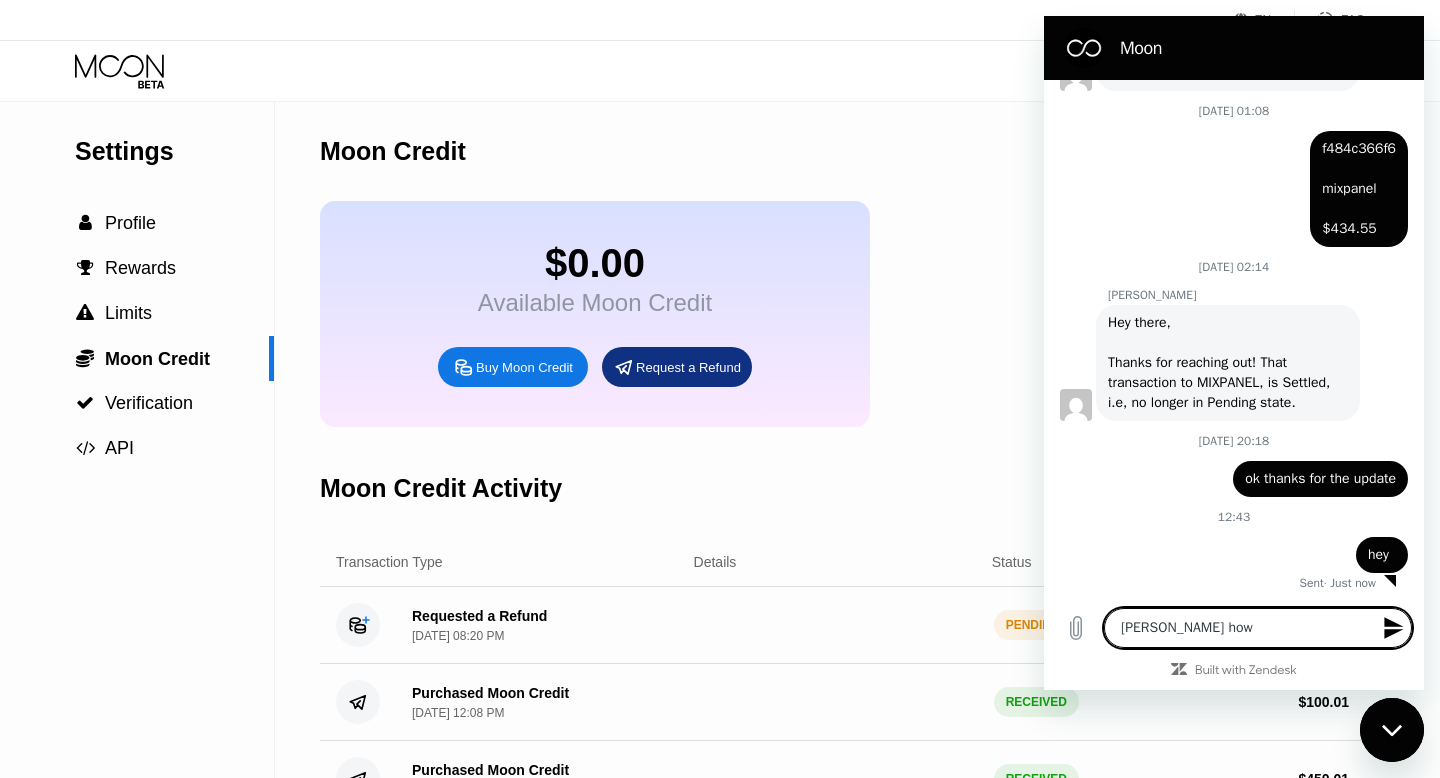 type on "usaully how" 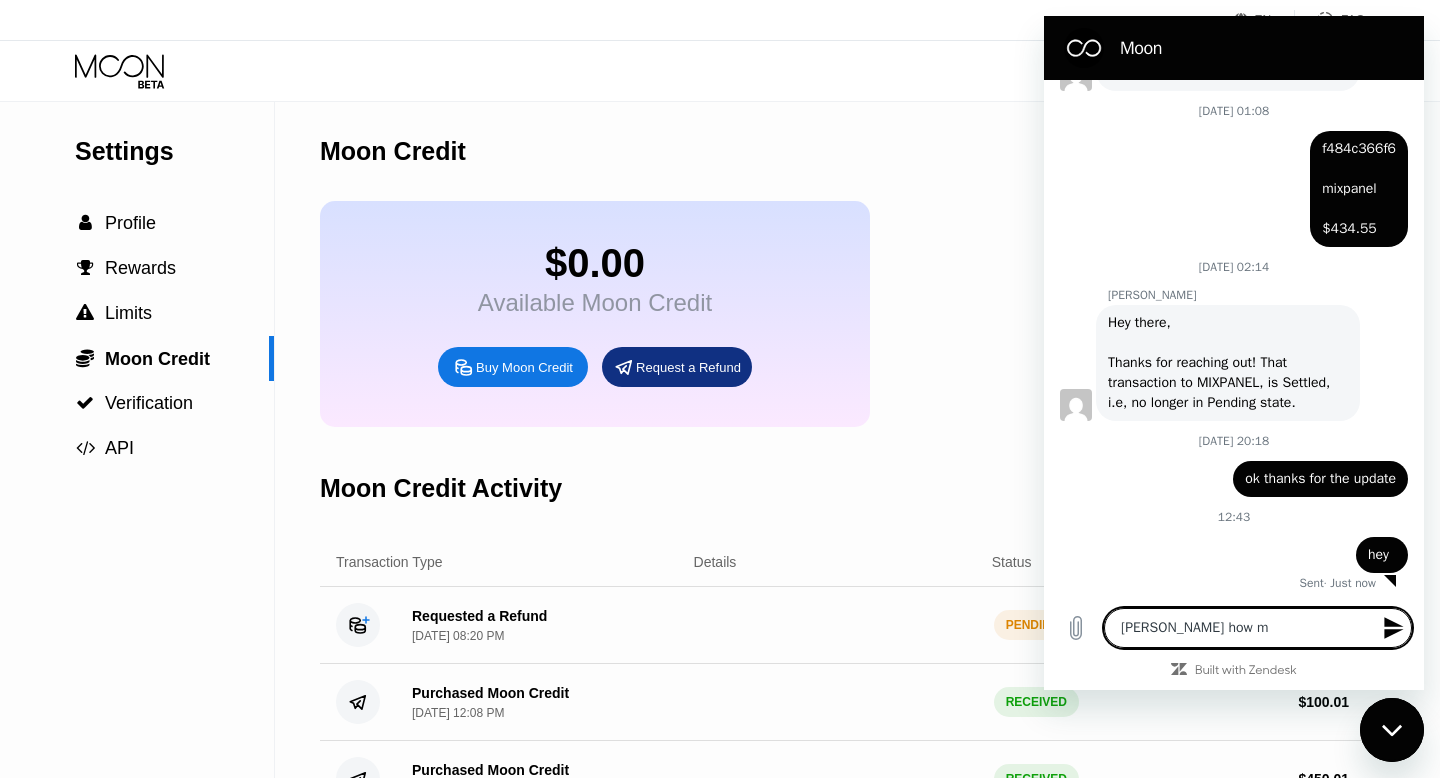 type on "x" 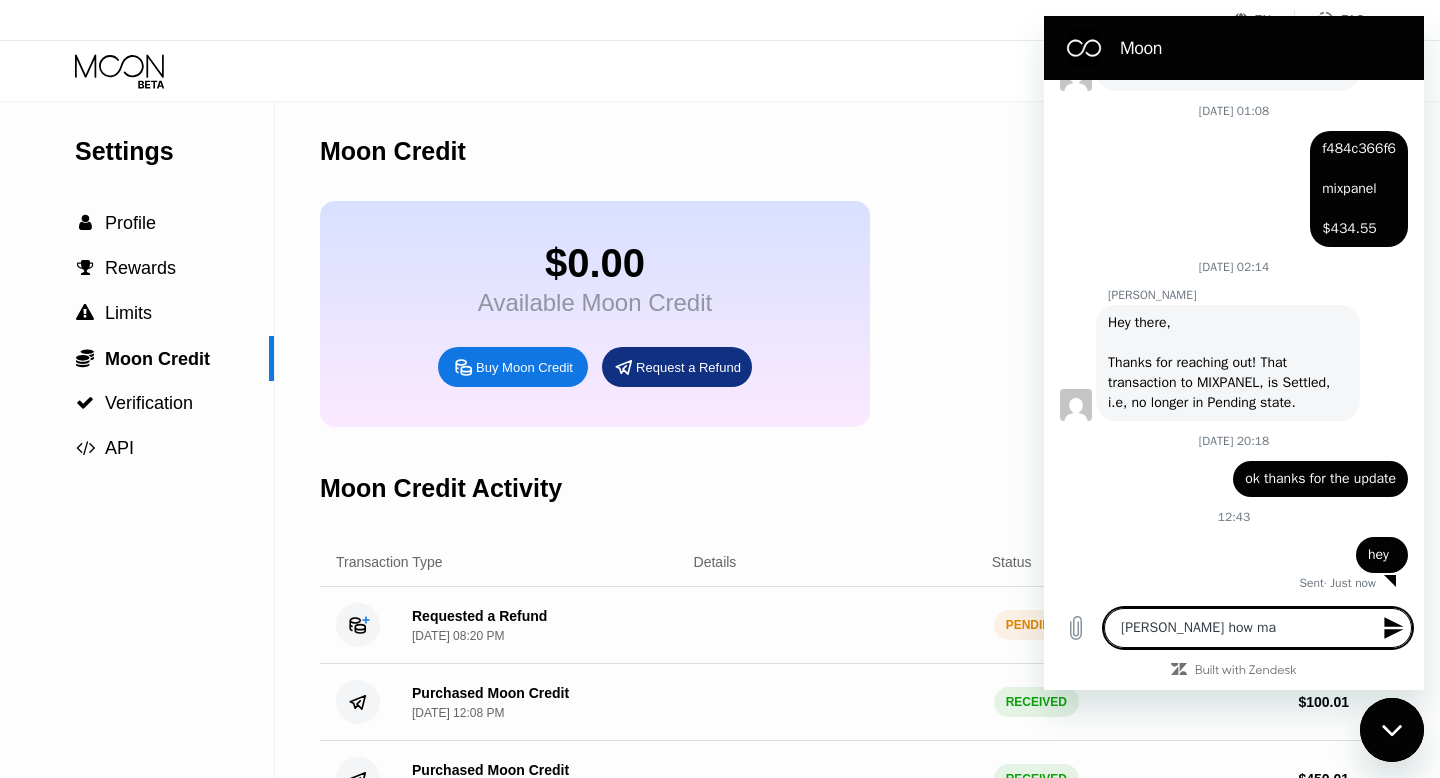 type on "usaully how man" 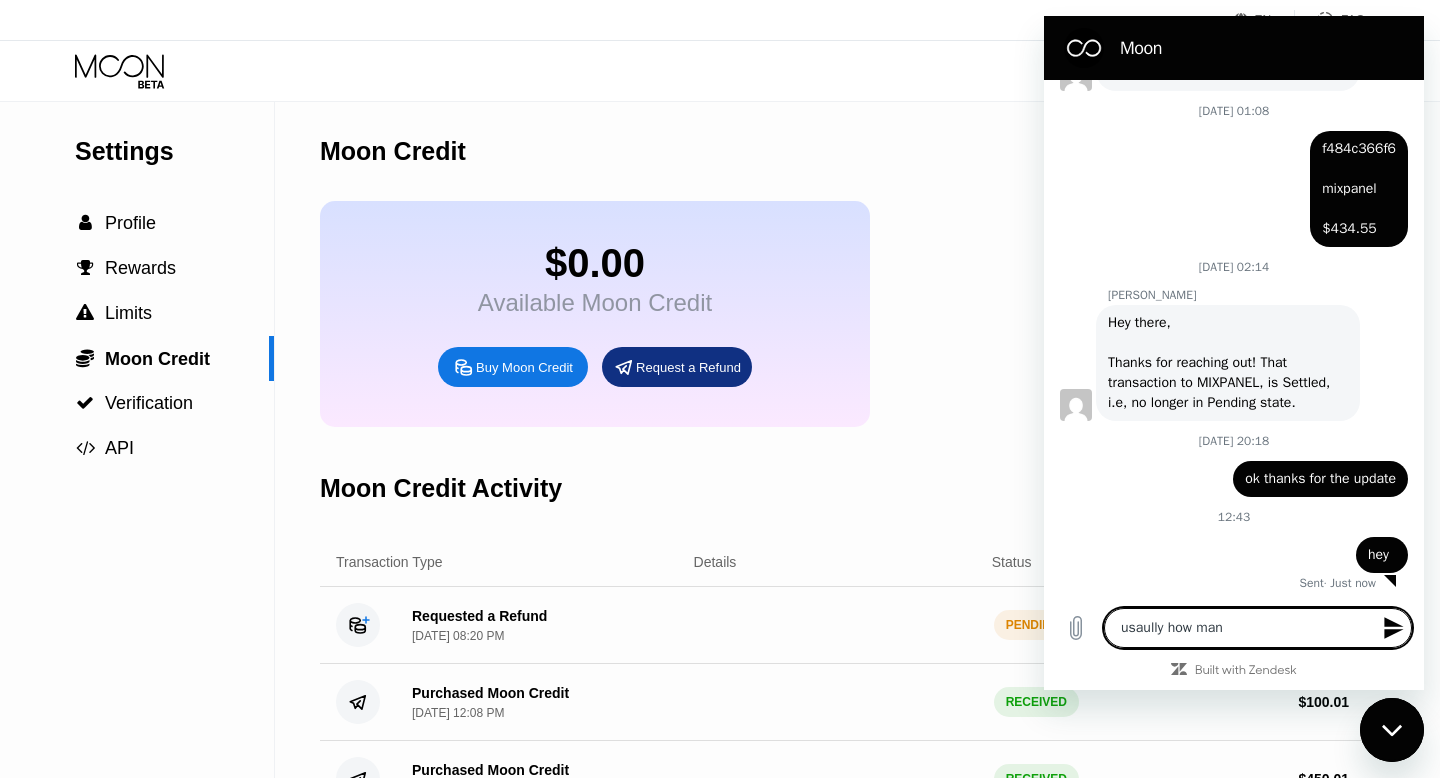 type on "usaully how many" 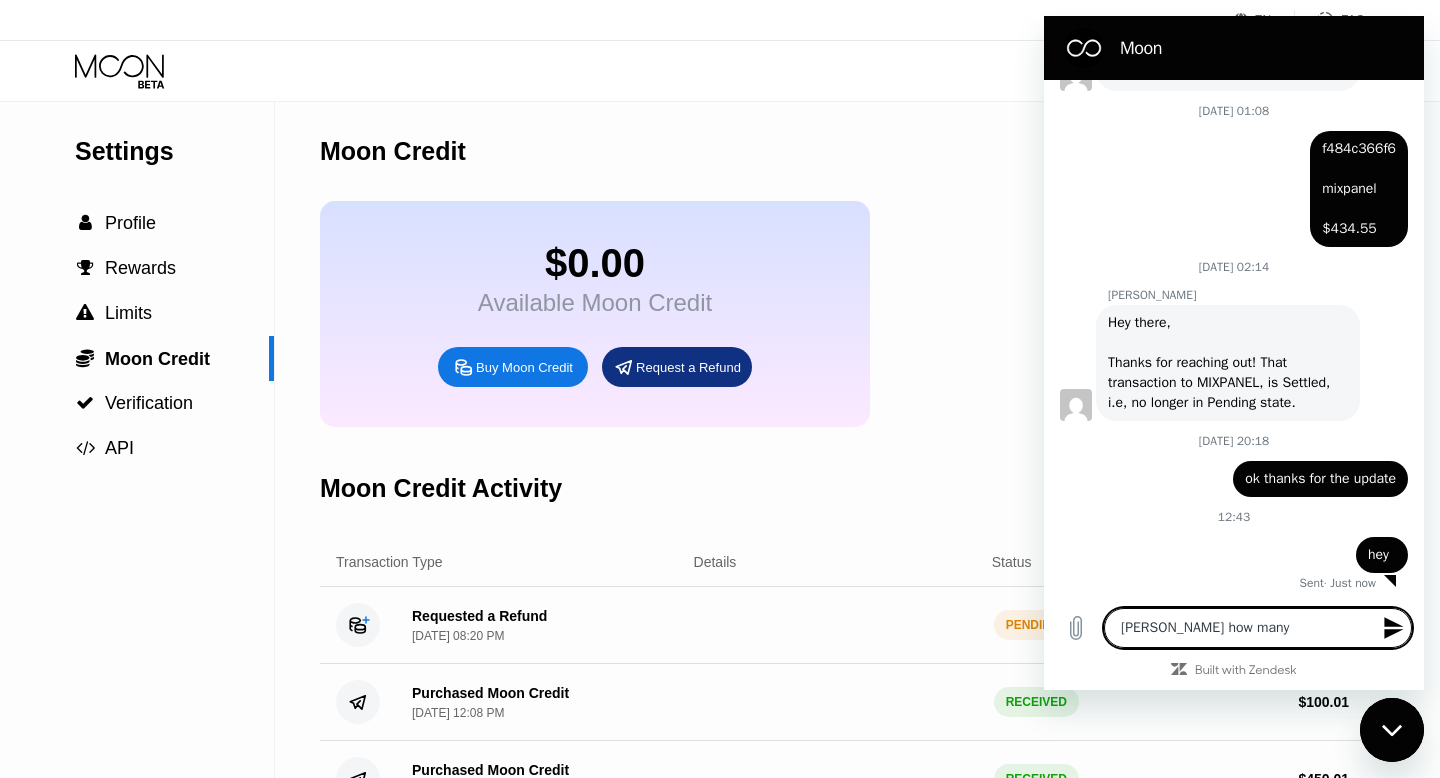 type on "usaully how many" 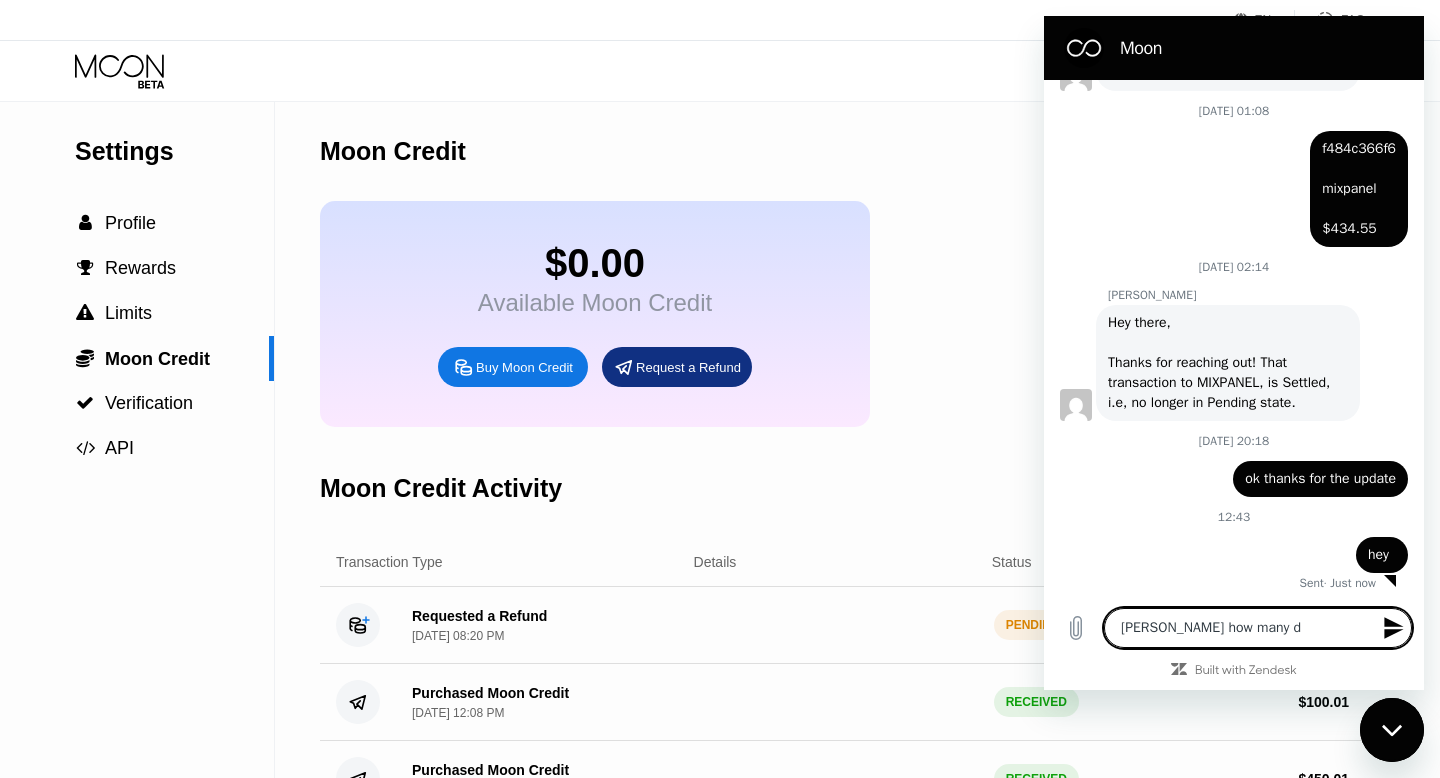 type on "usaully how many da" 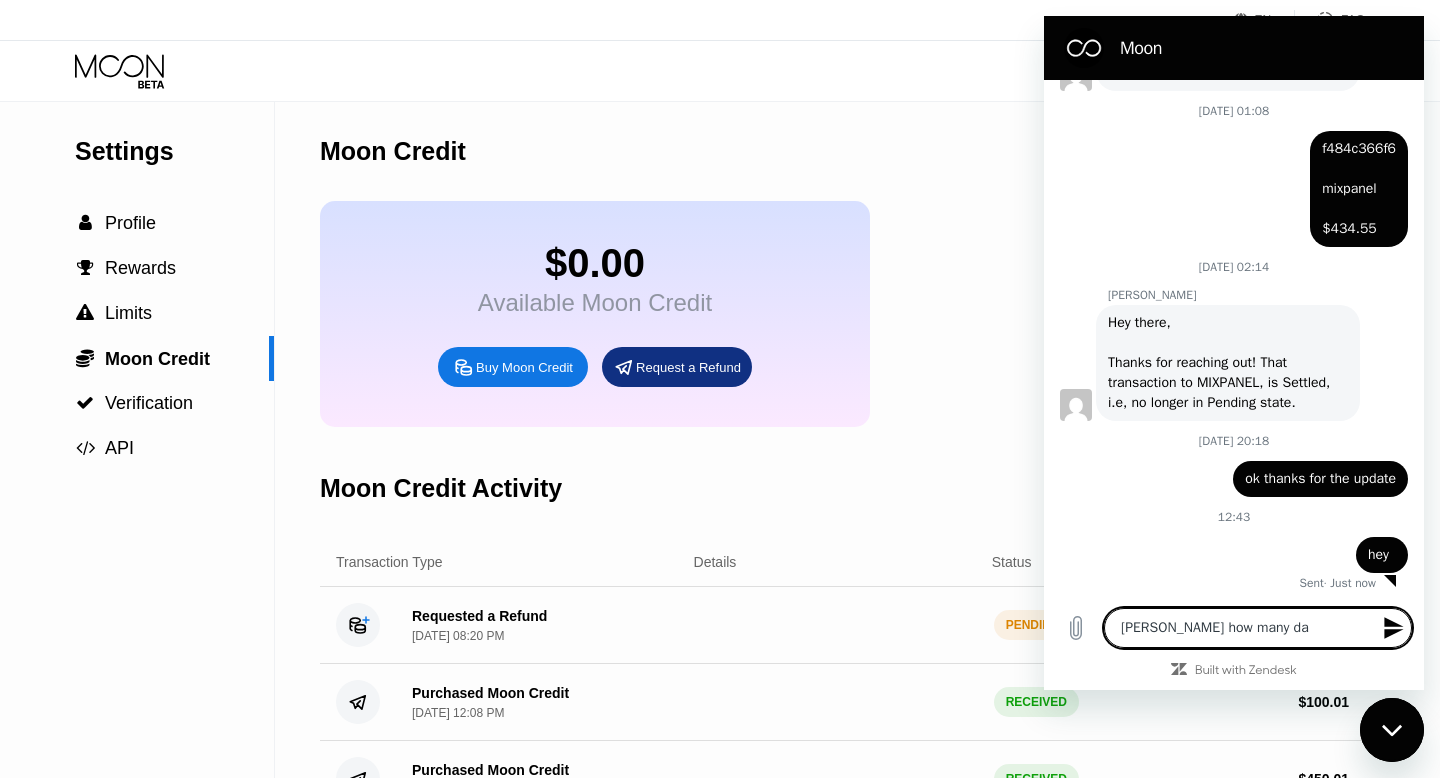 type on "usaully how many day" 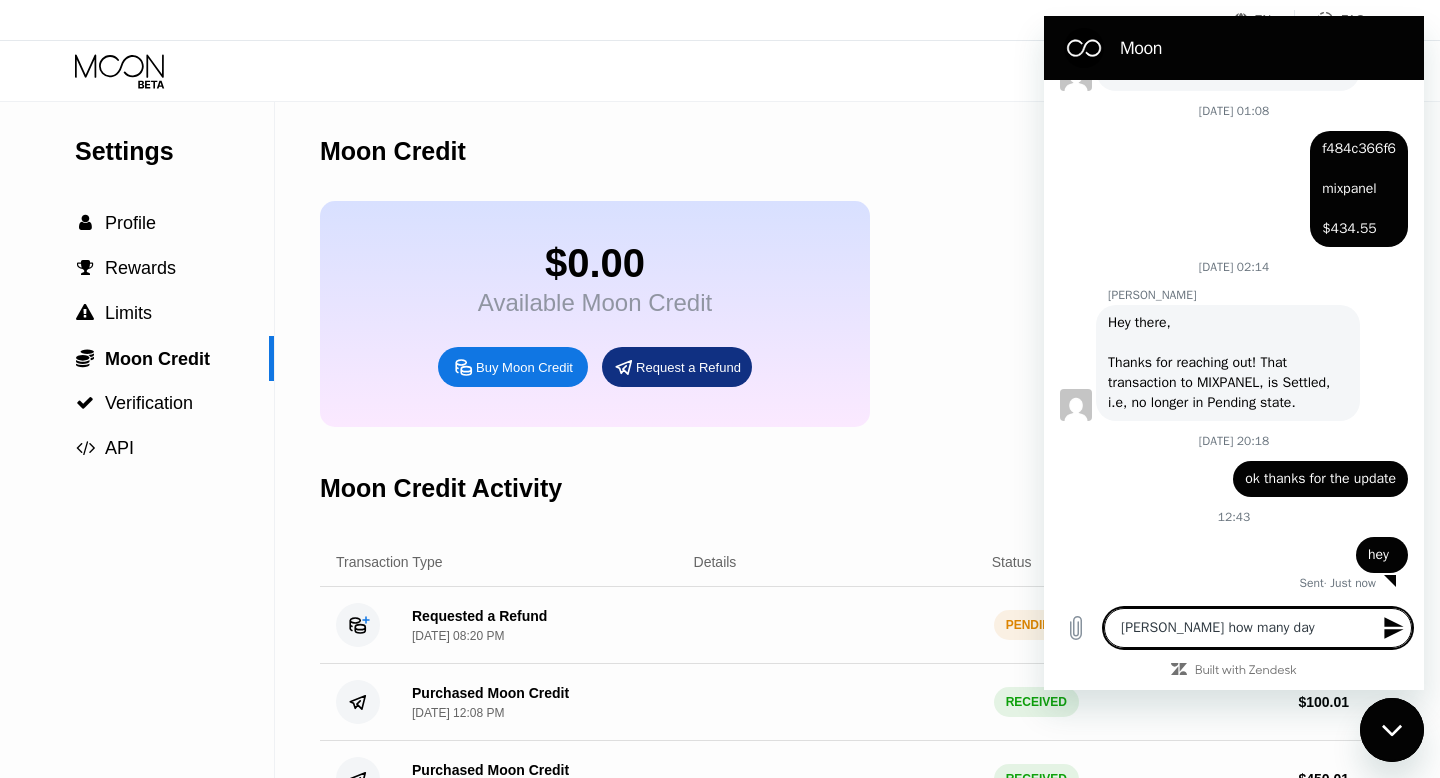 type on "usaully how many days" 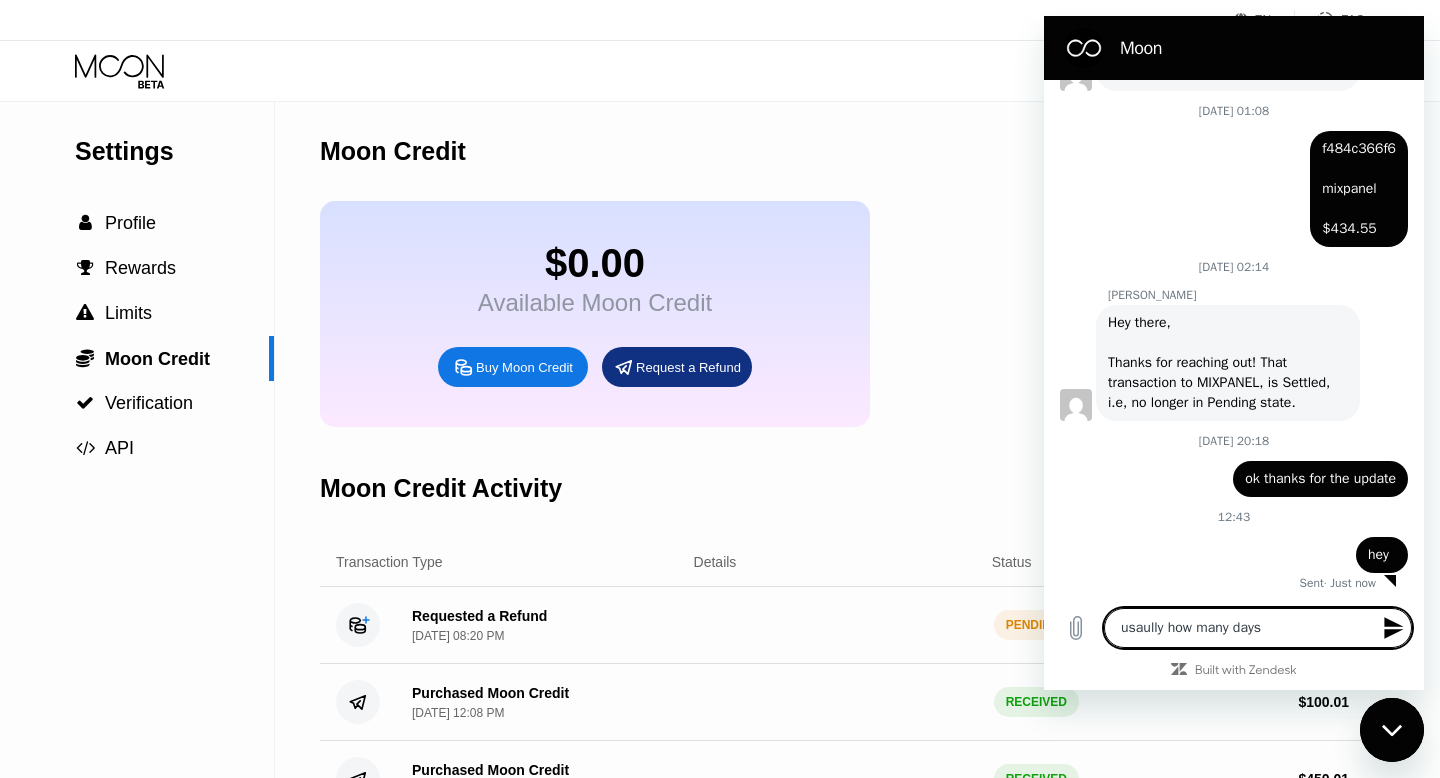 type on "x" 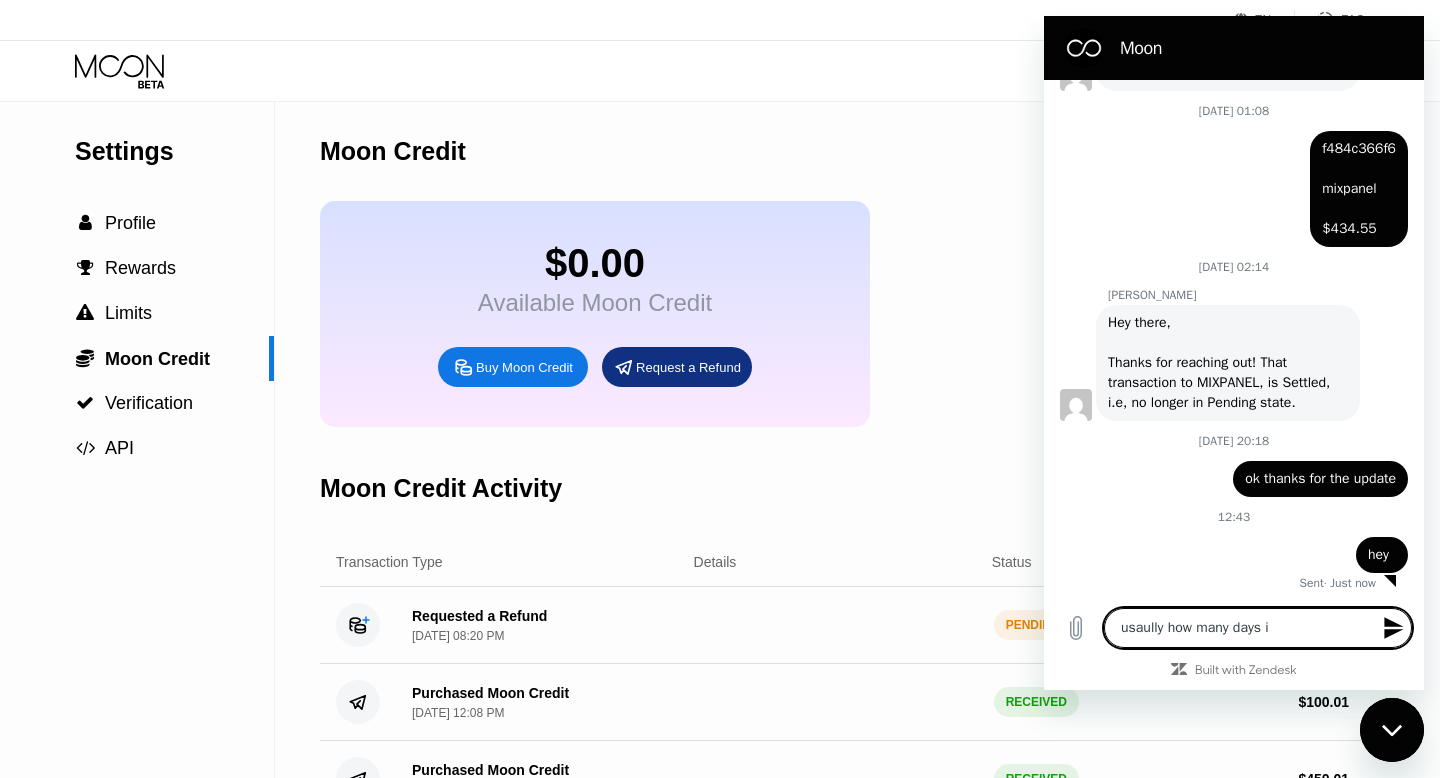 type on "usaully how many days it" 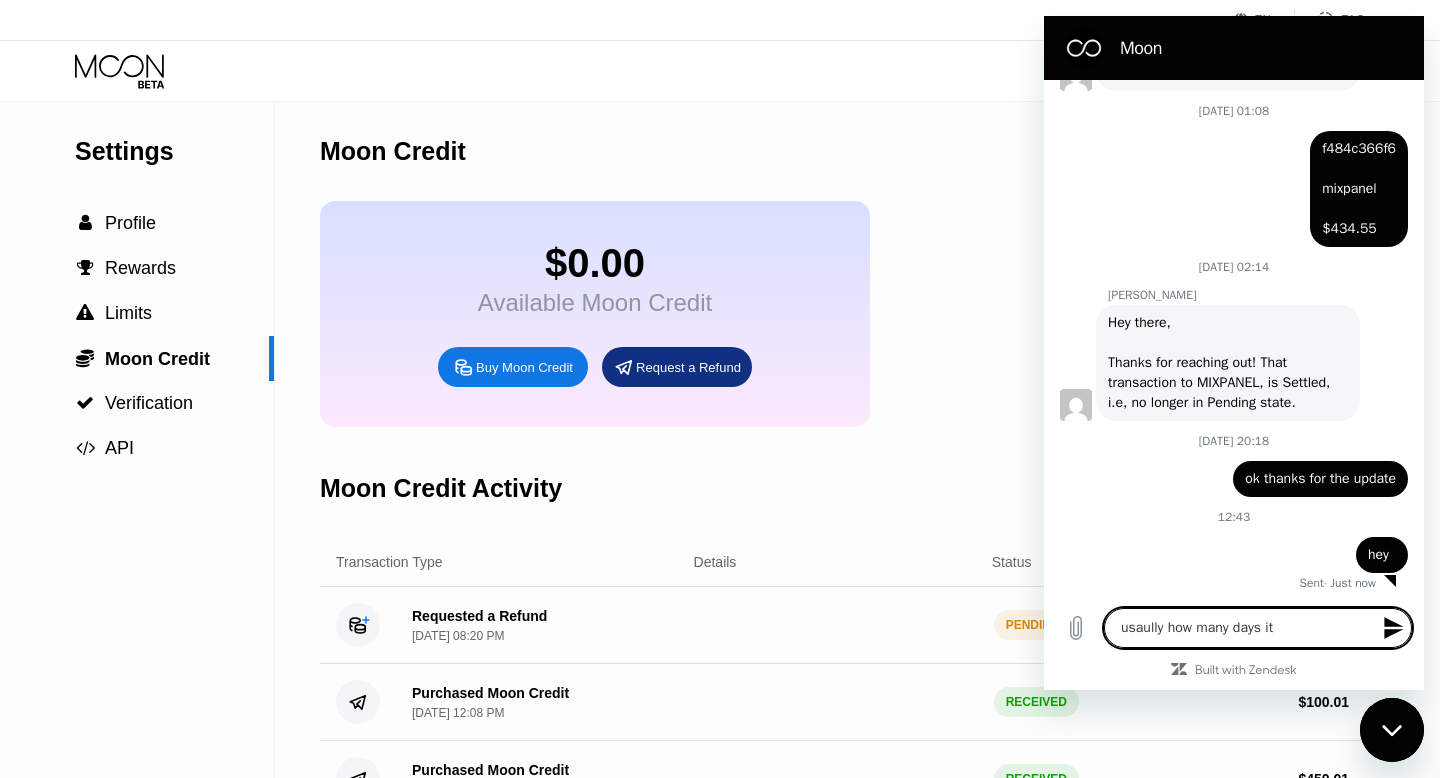 type on "usaully how many days it" 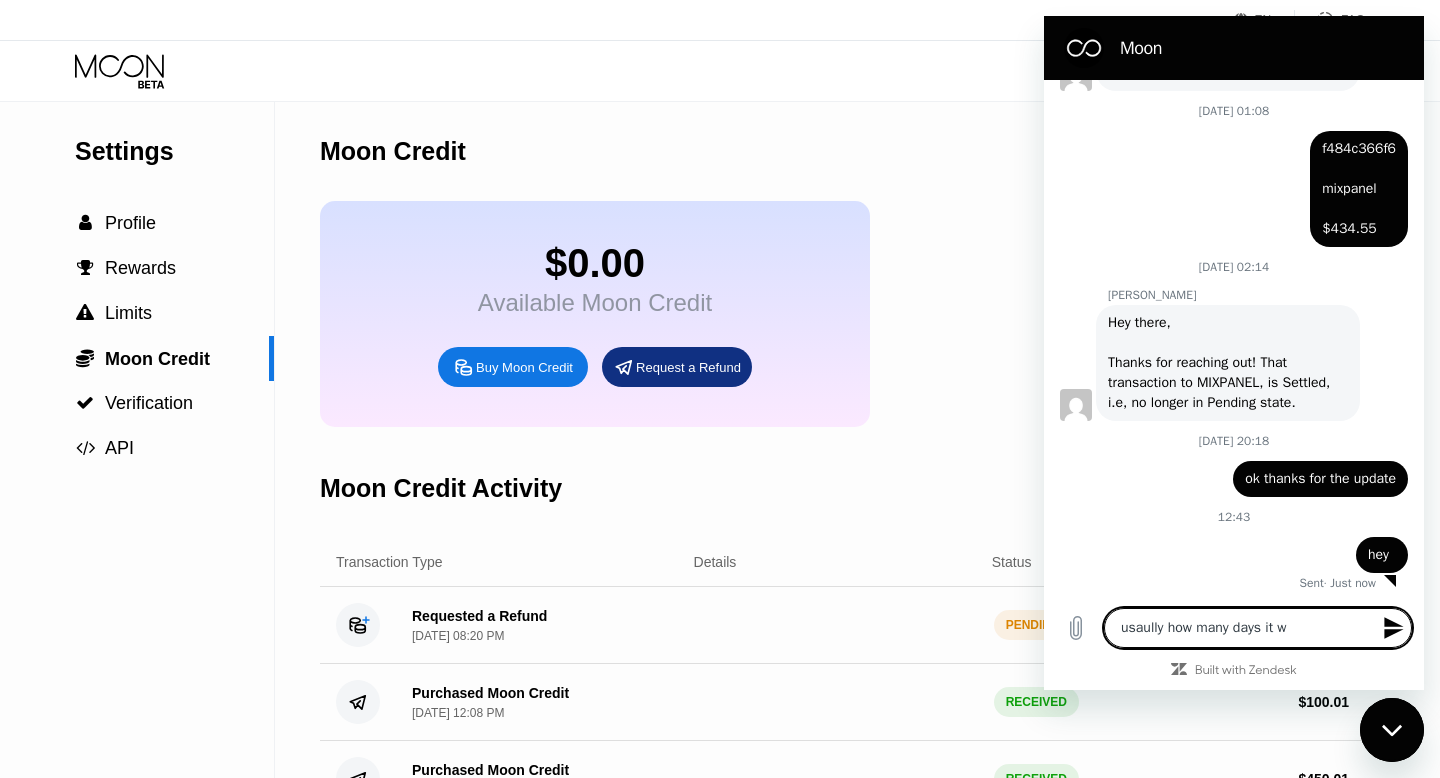 type on "x" 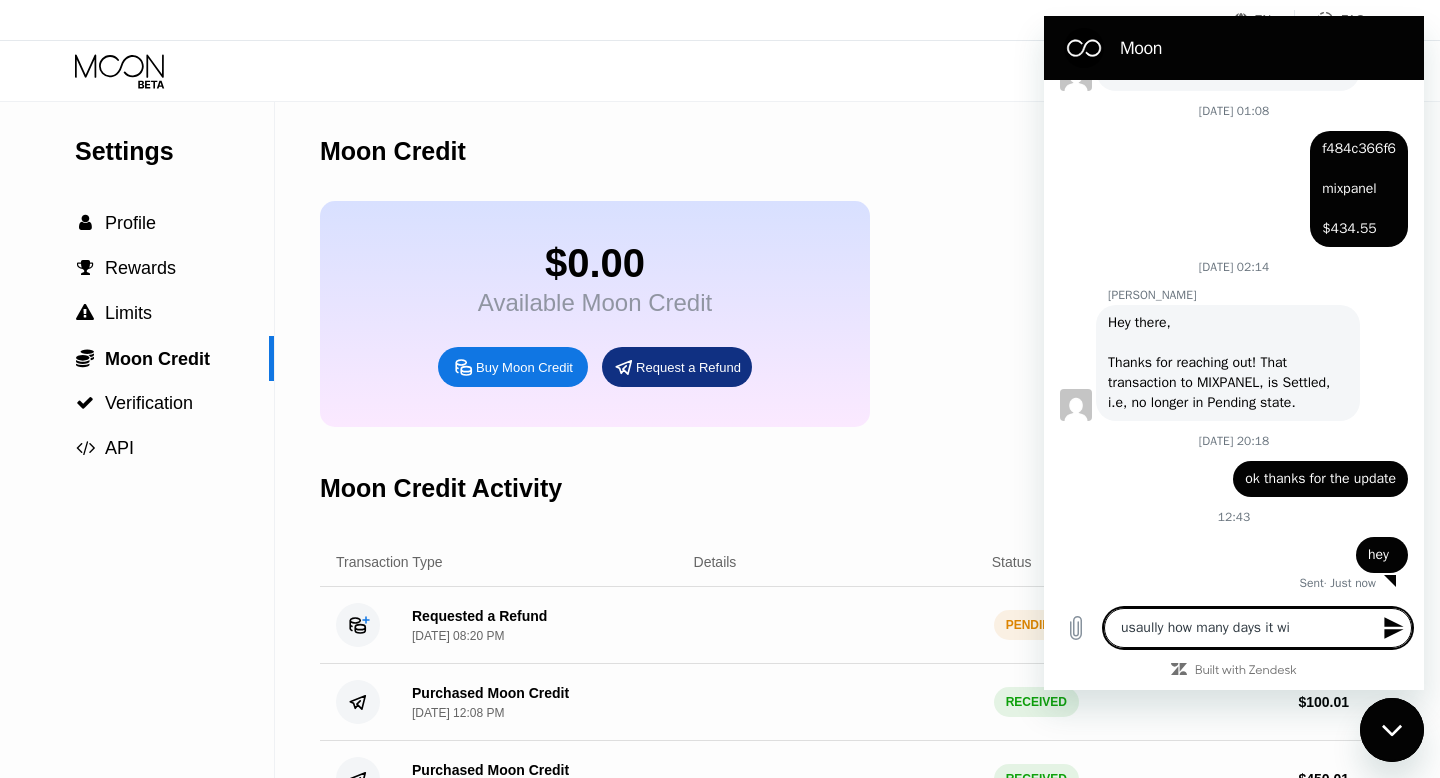 type on "usaully how many days it wil" 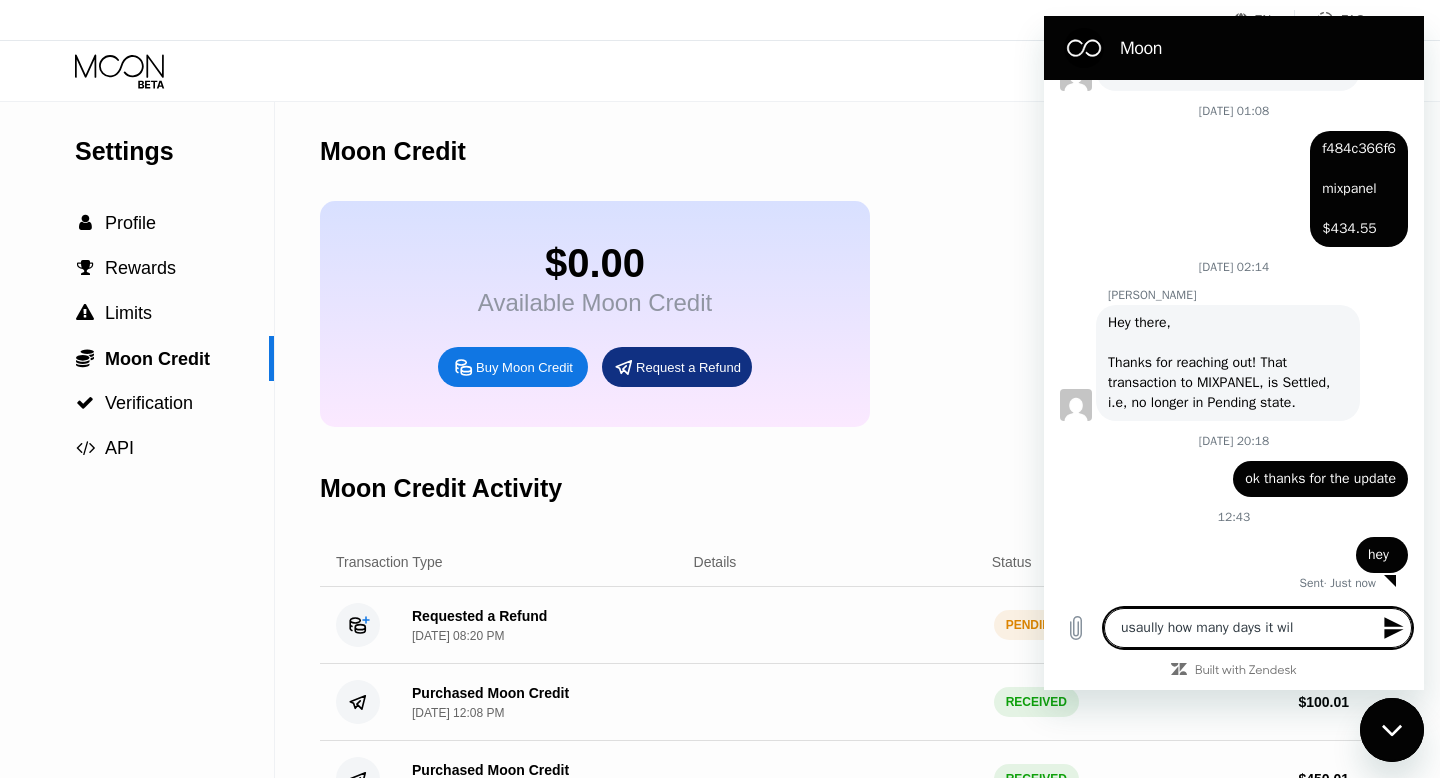 type on "usaully how many days it will" 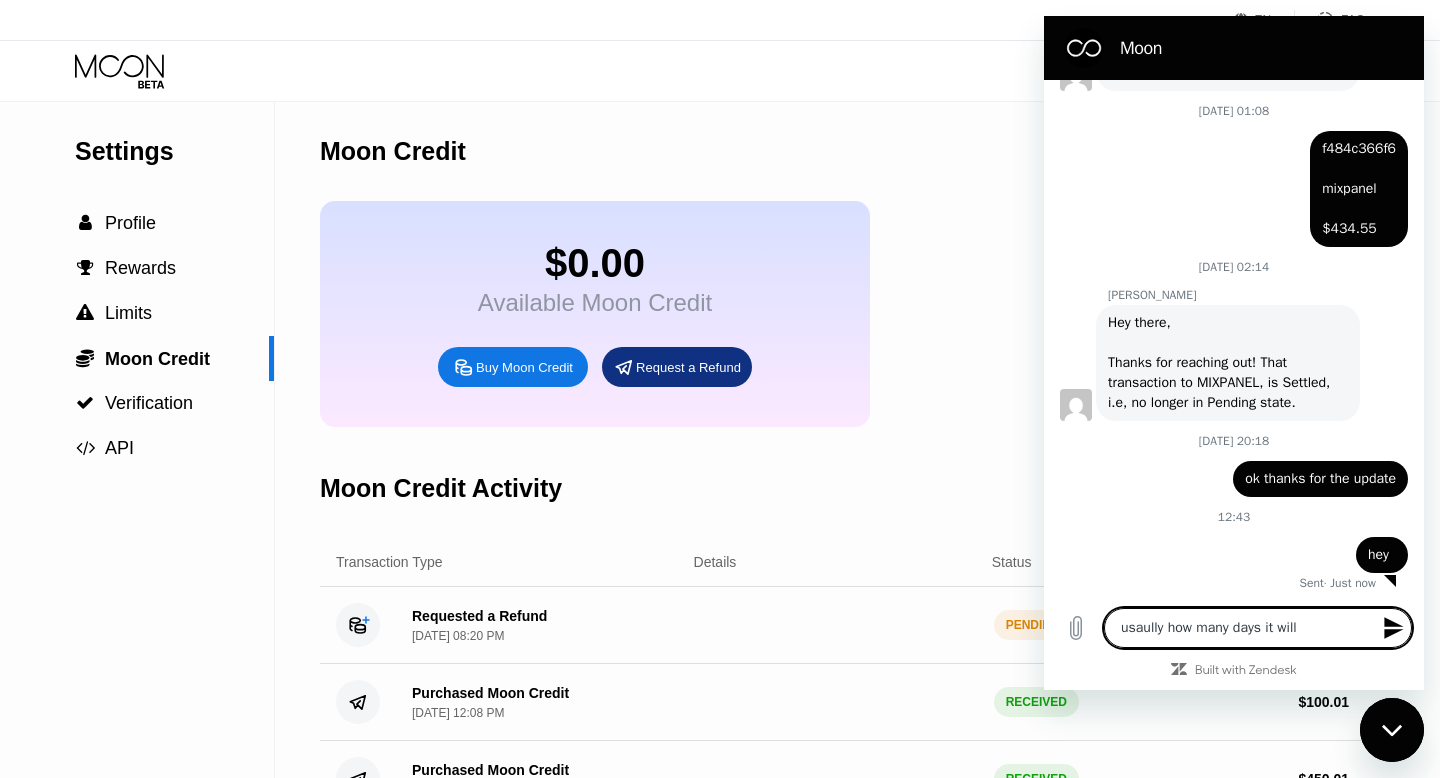type on "usaully how many days it will" 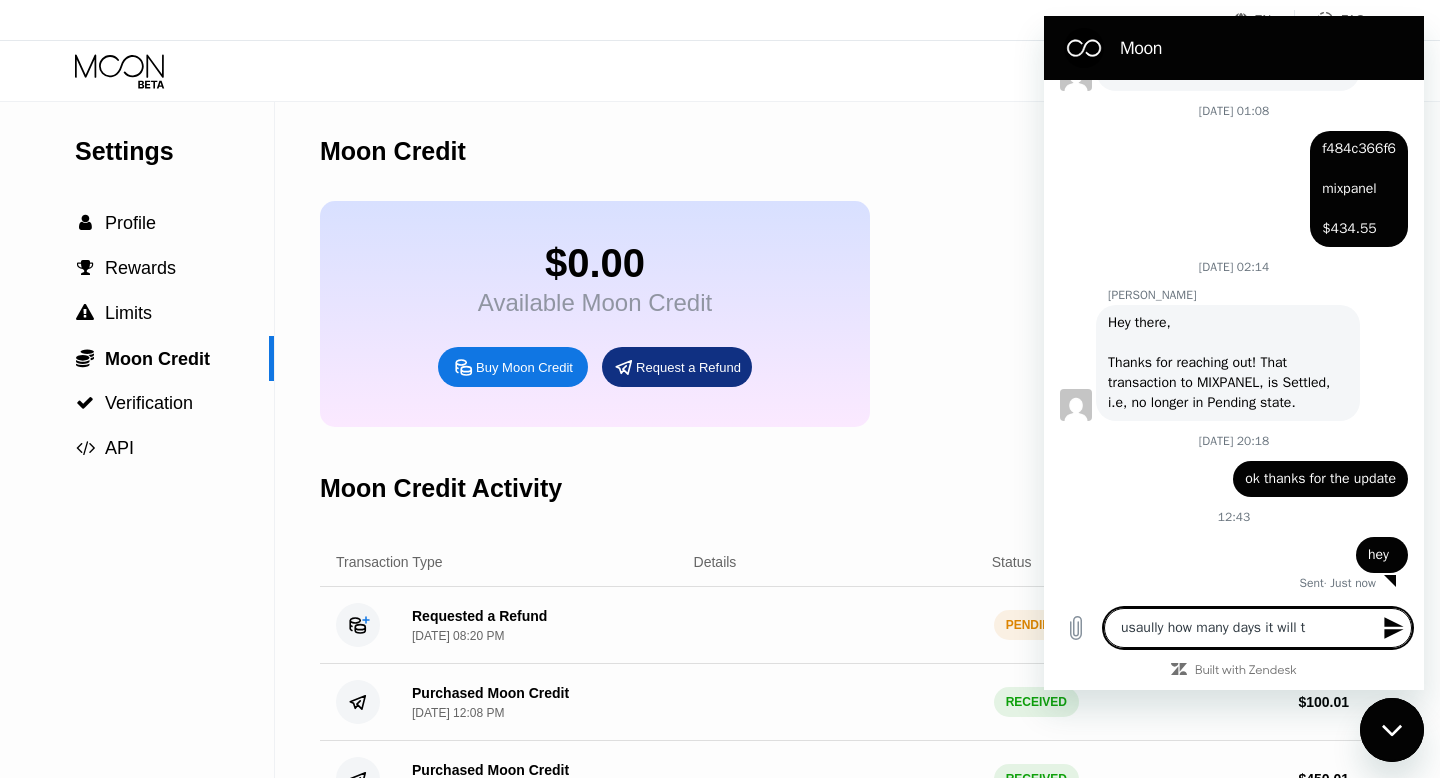 type on "usaully how many days it will ta" 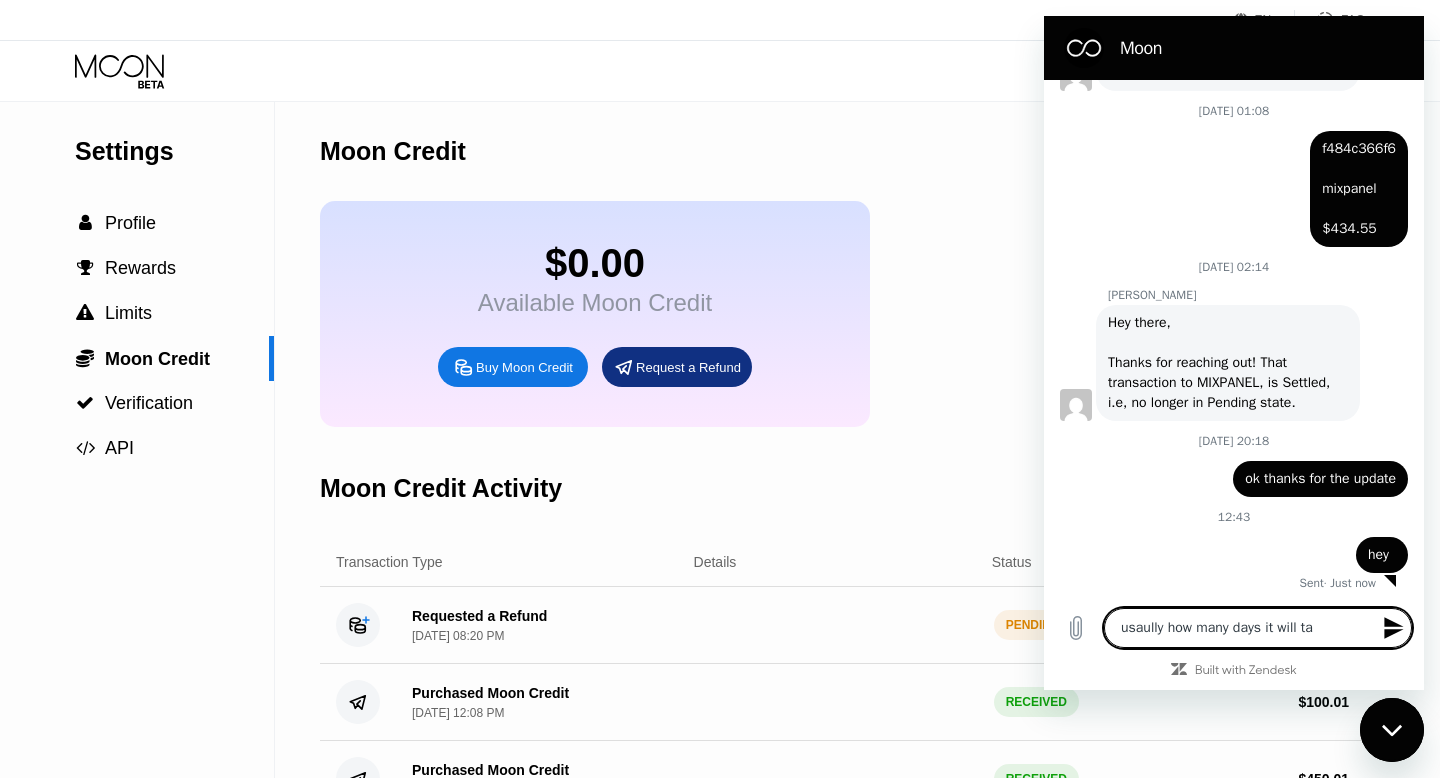 type on "usaully how many days it will tak" 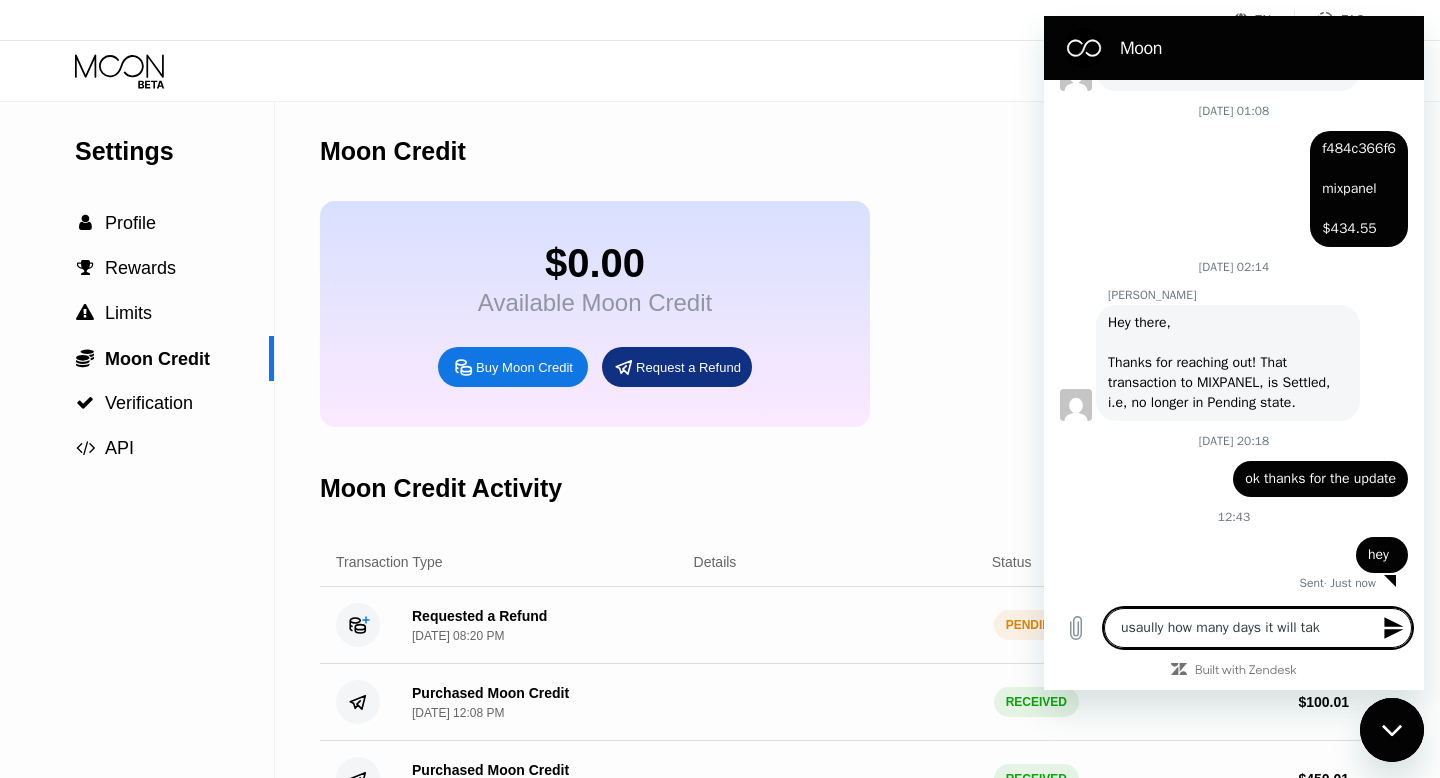type on "usaully how many days it will take" 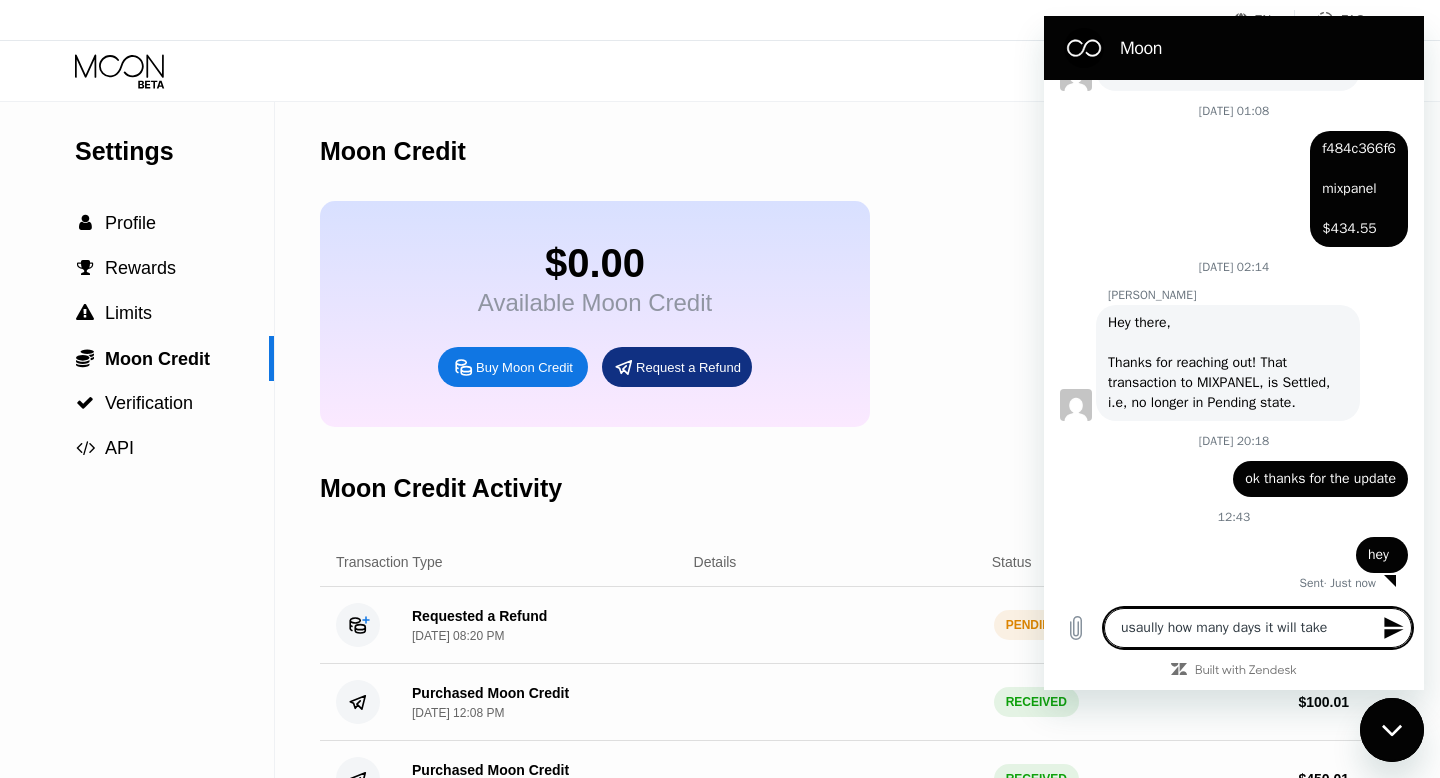 type on "usaully how many days it will take" 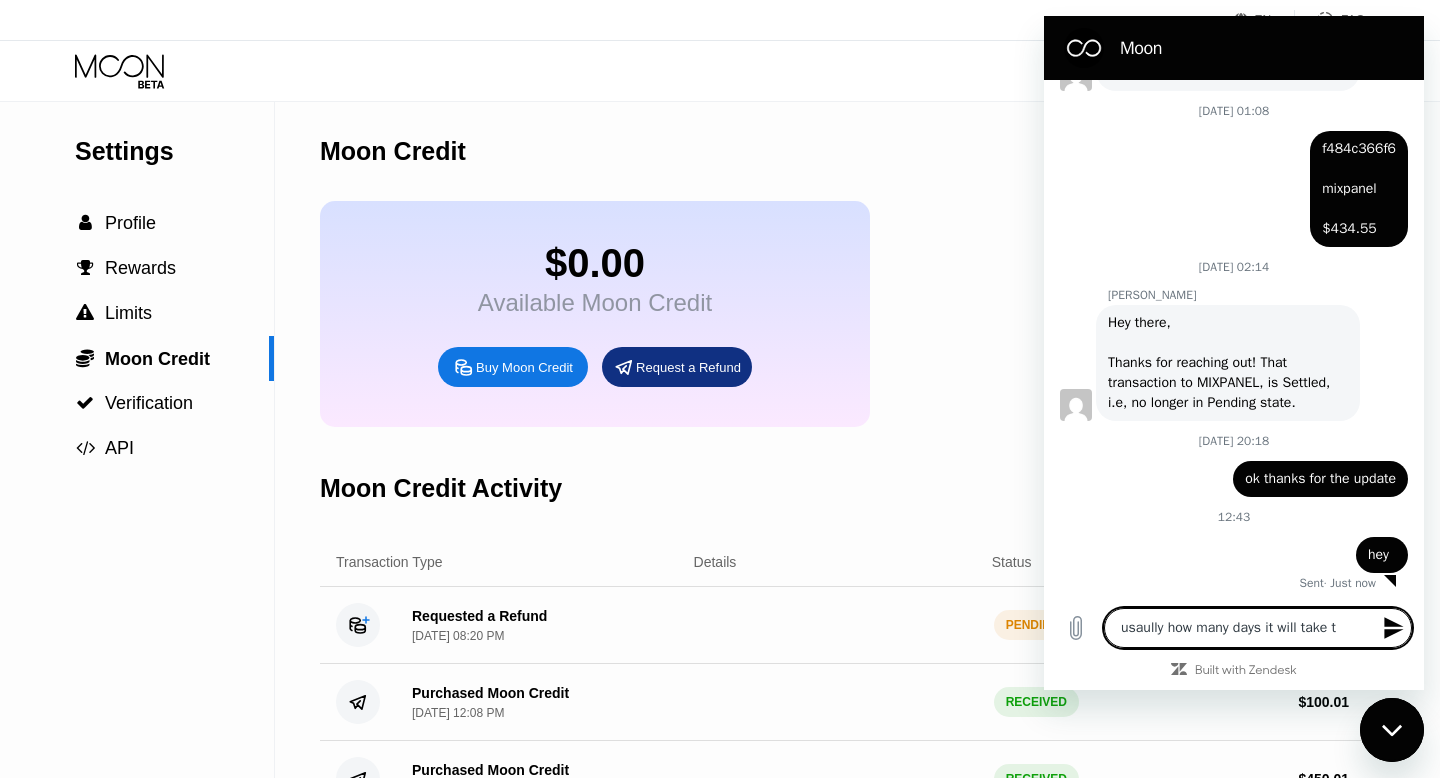 type on "usaully how many days it will take to" 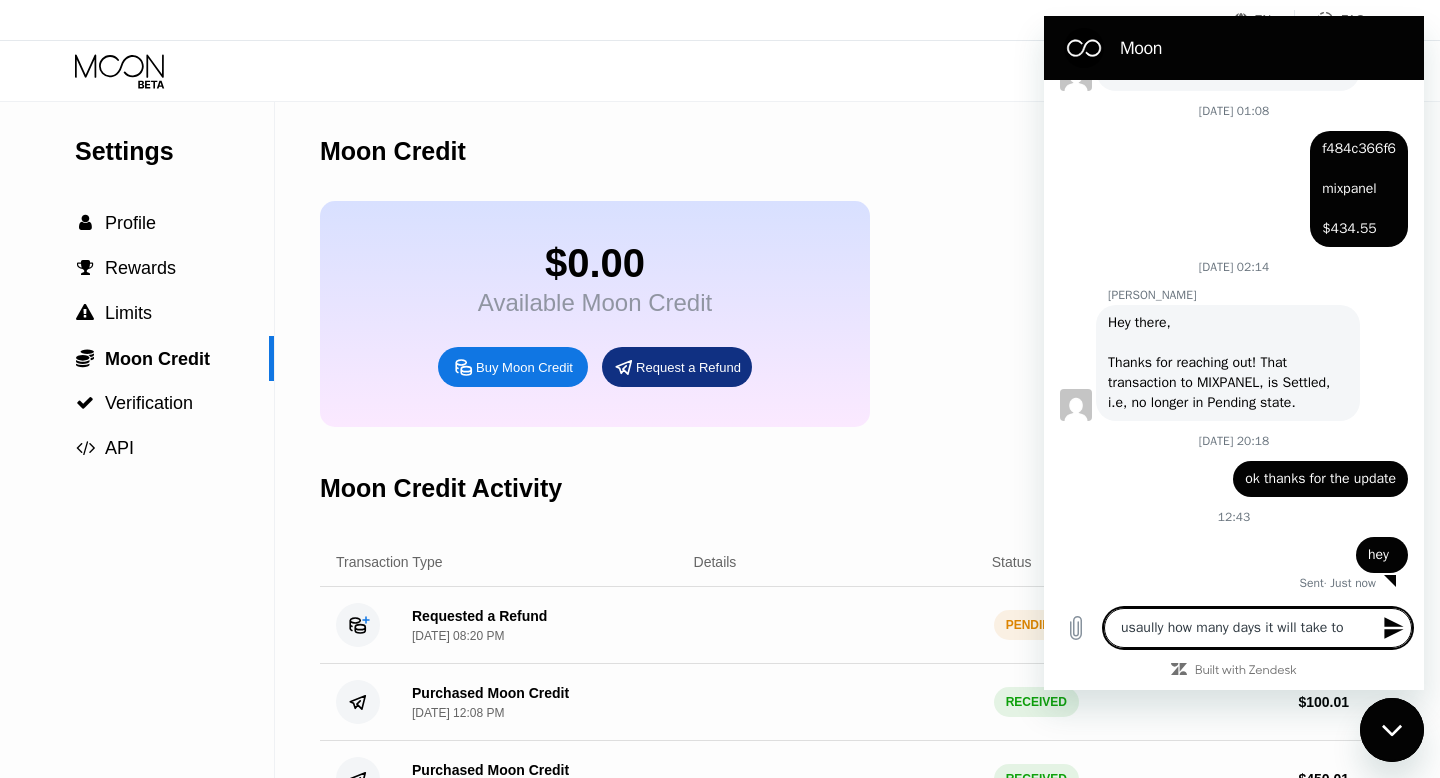 type on "usaully how many days it will take to" 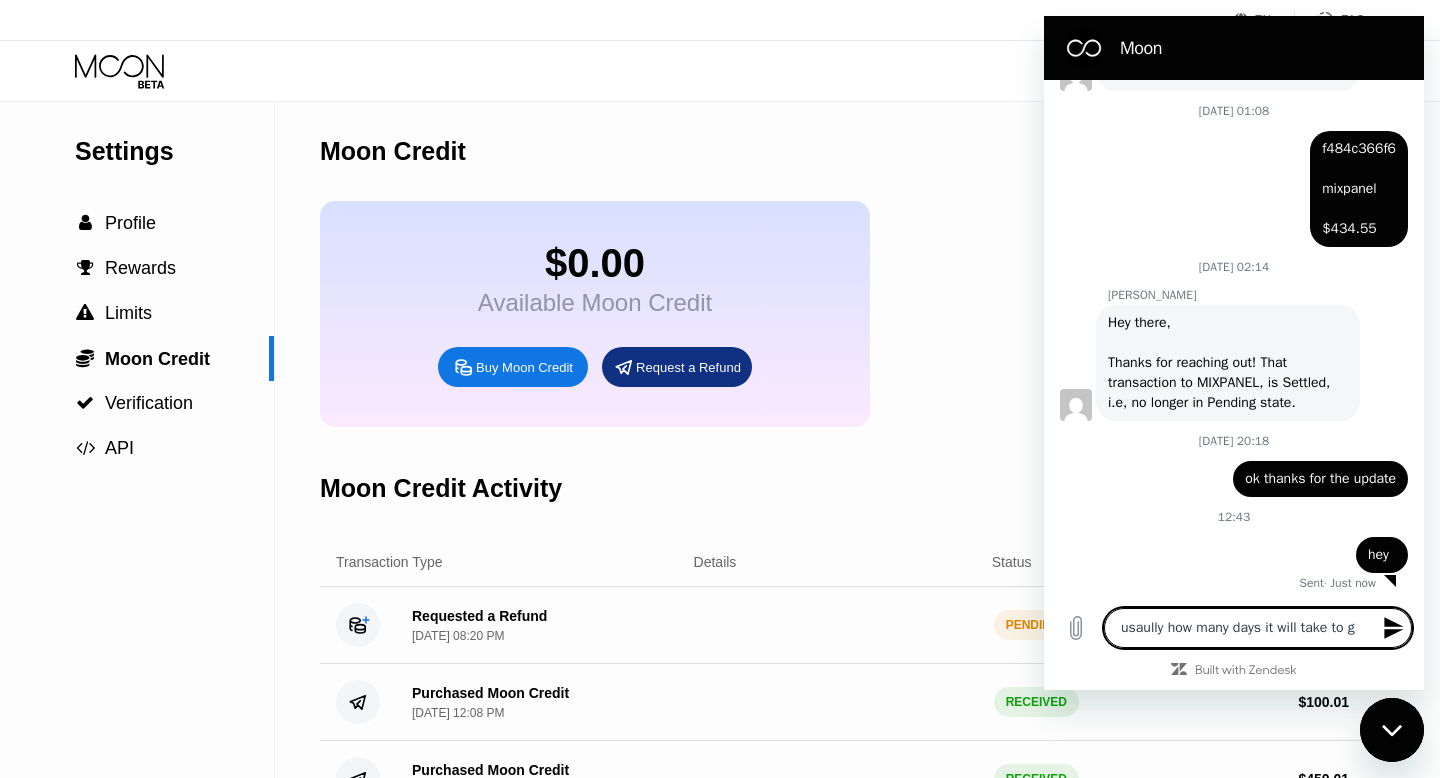 type on "usaully how many days it will take to ge" 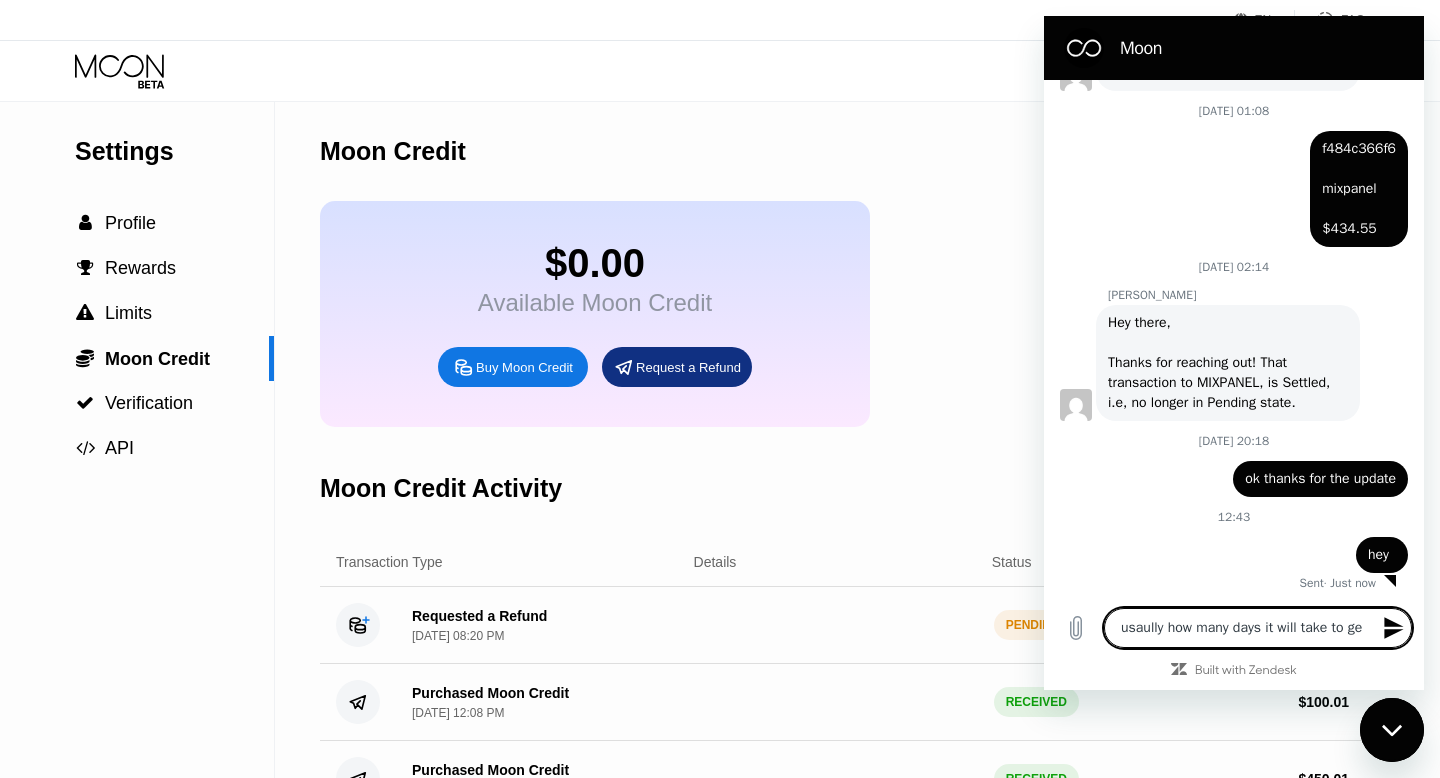type on "usaully how many days it will take to get" 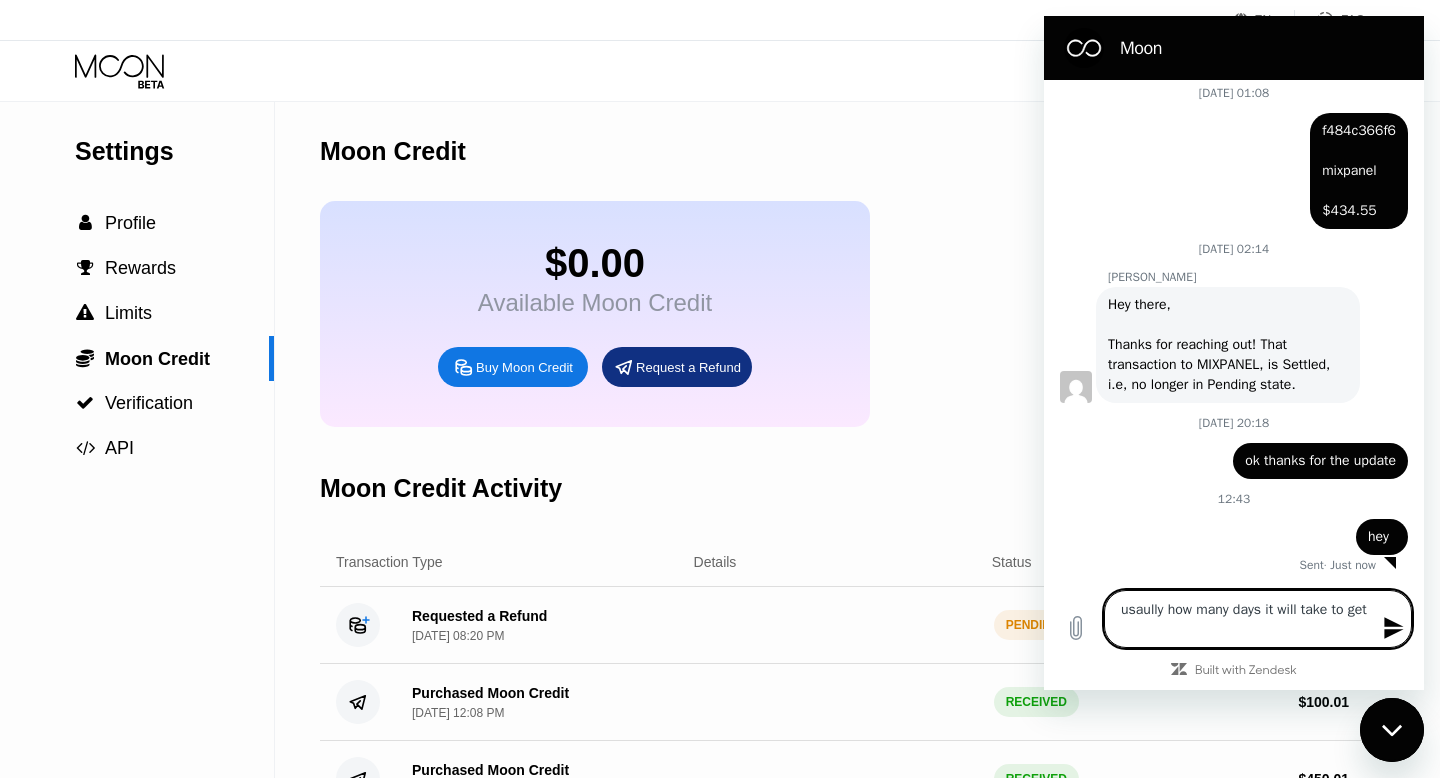 type on "usaully how many days it will take to get" 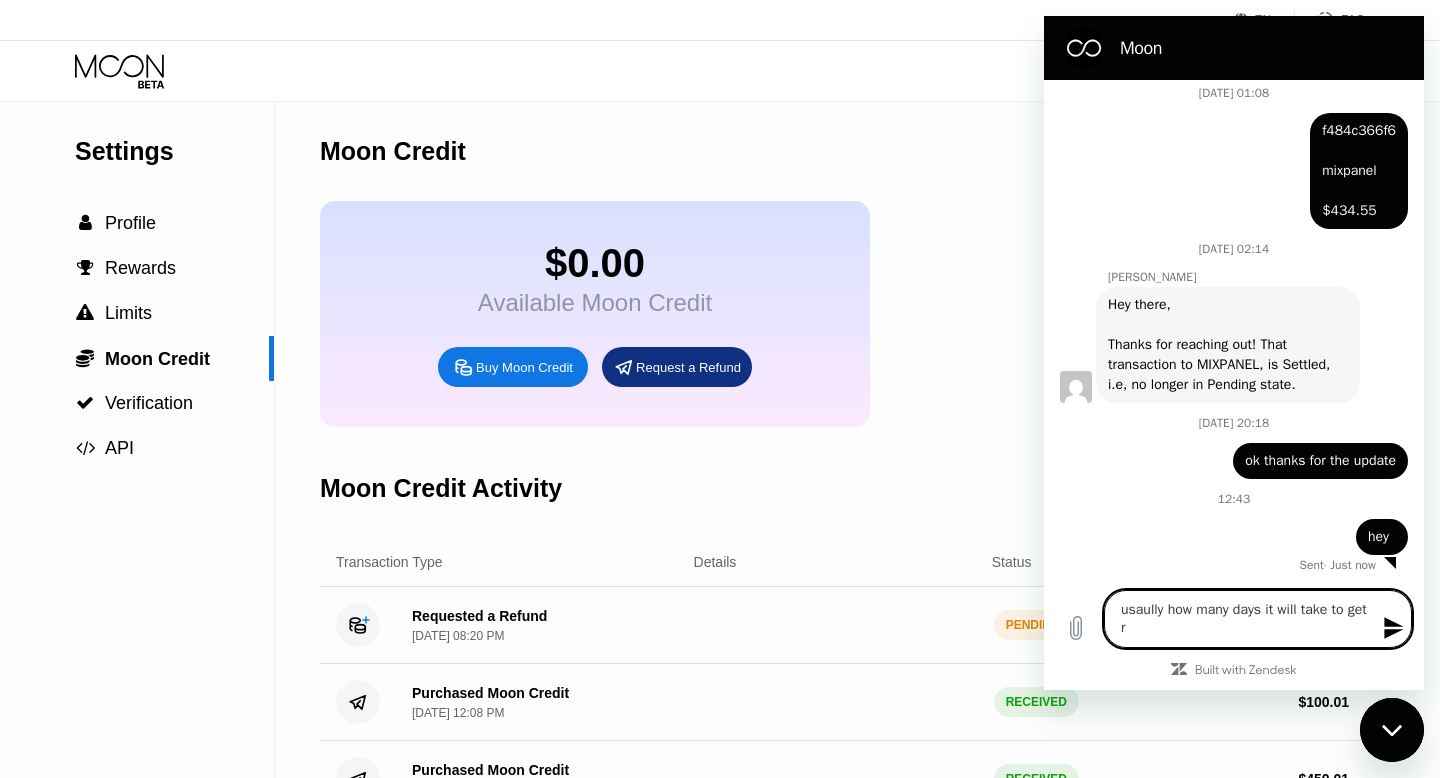 type on "usaully how many days it will take to get re" 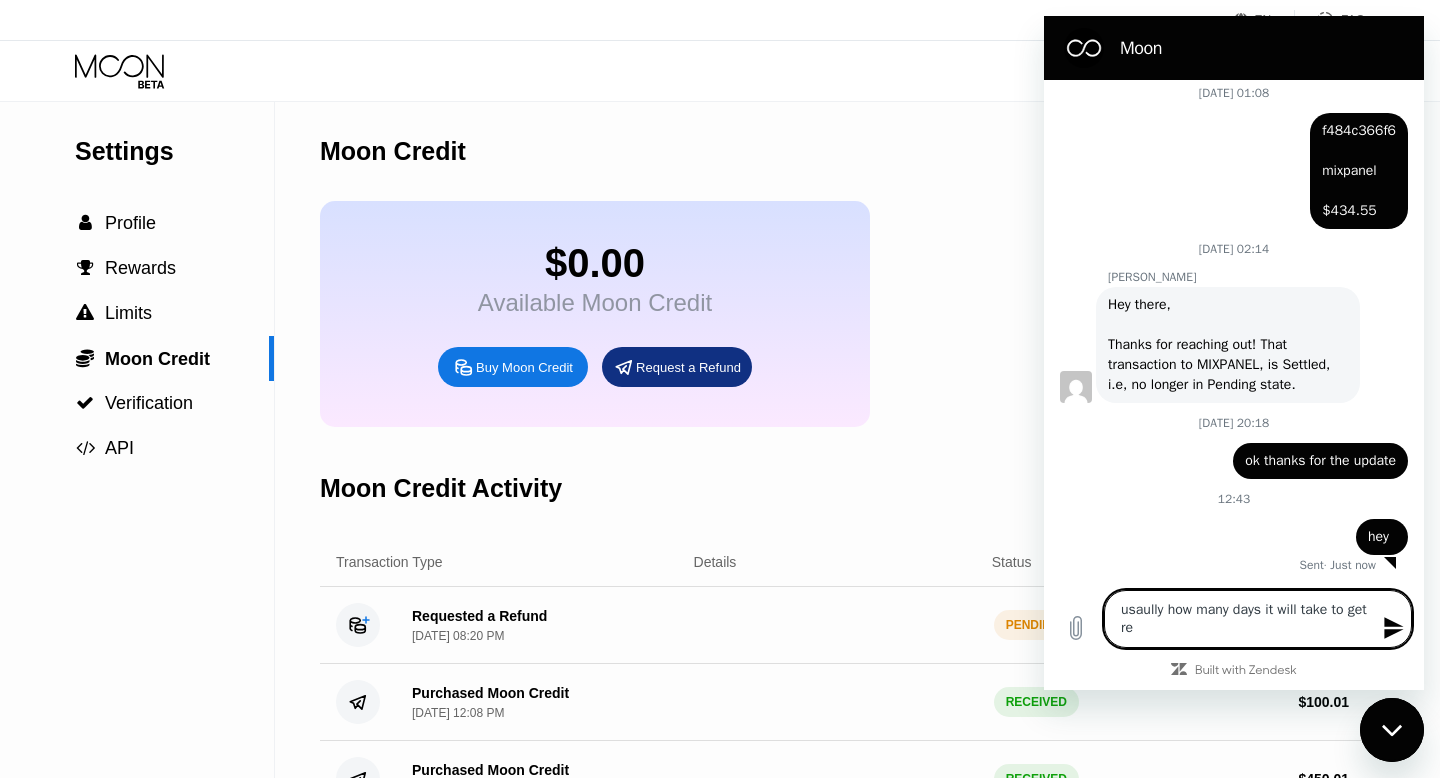 type on "usaully how many days it will take to get reu" 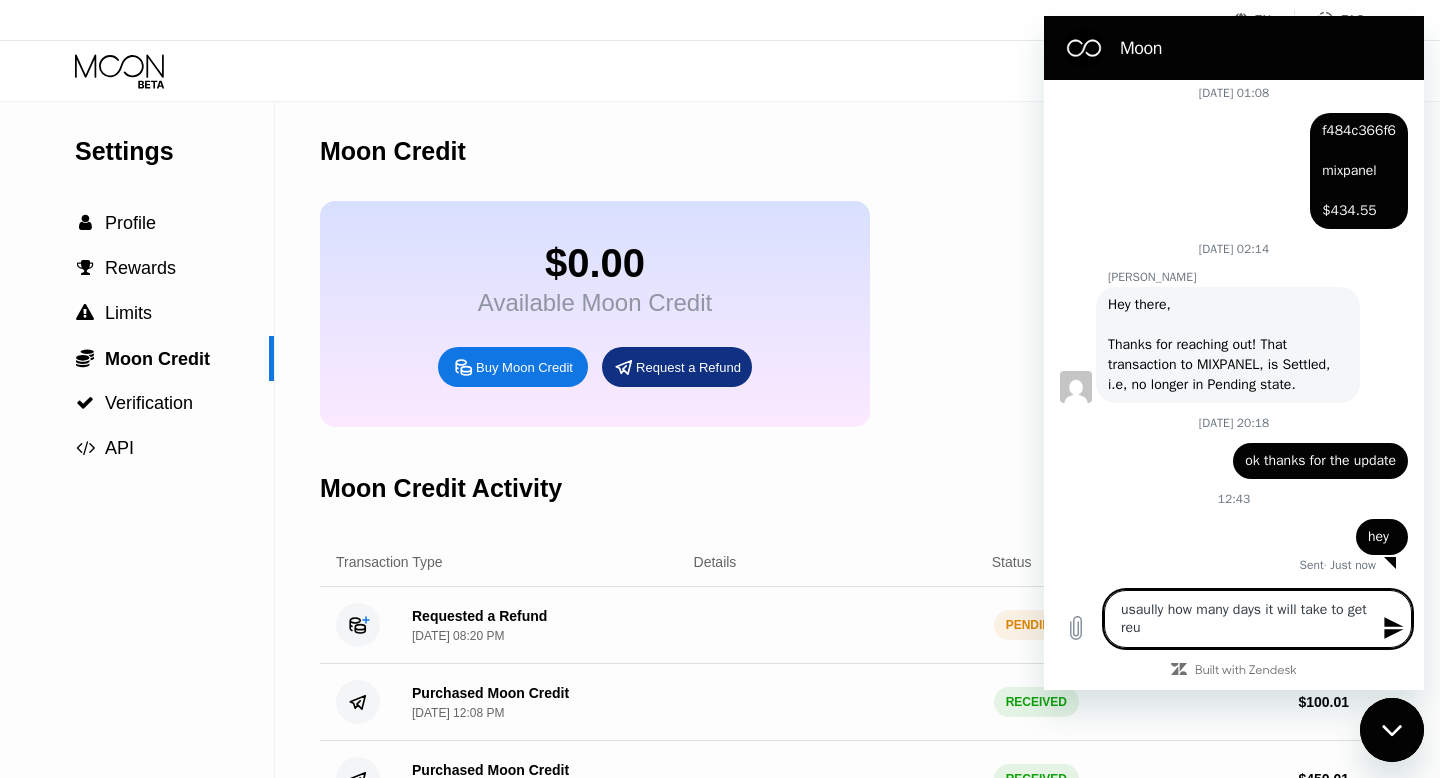 type on "usaully how many days it will take to get re" 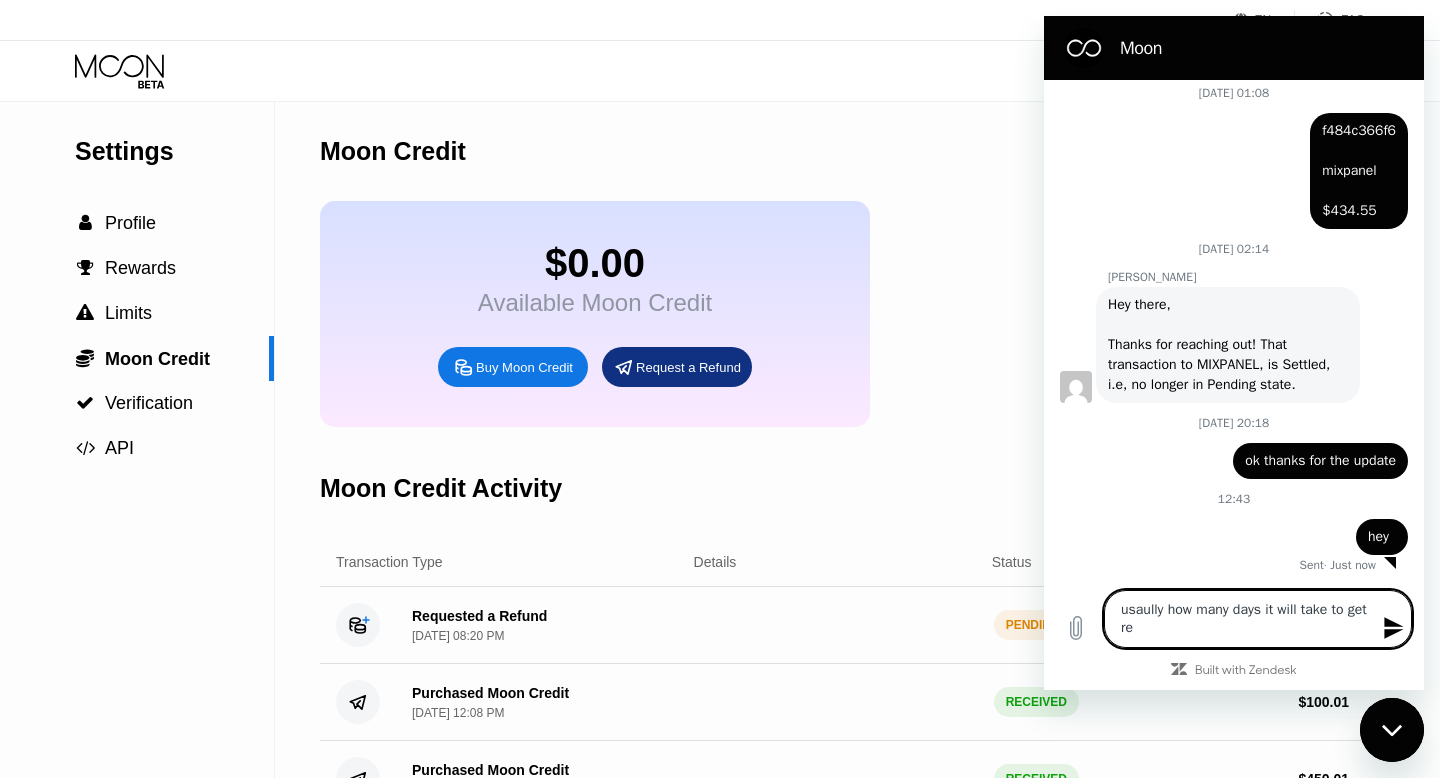 type on "usaully how many days it will take to get ref" 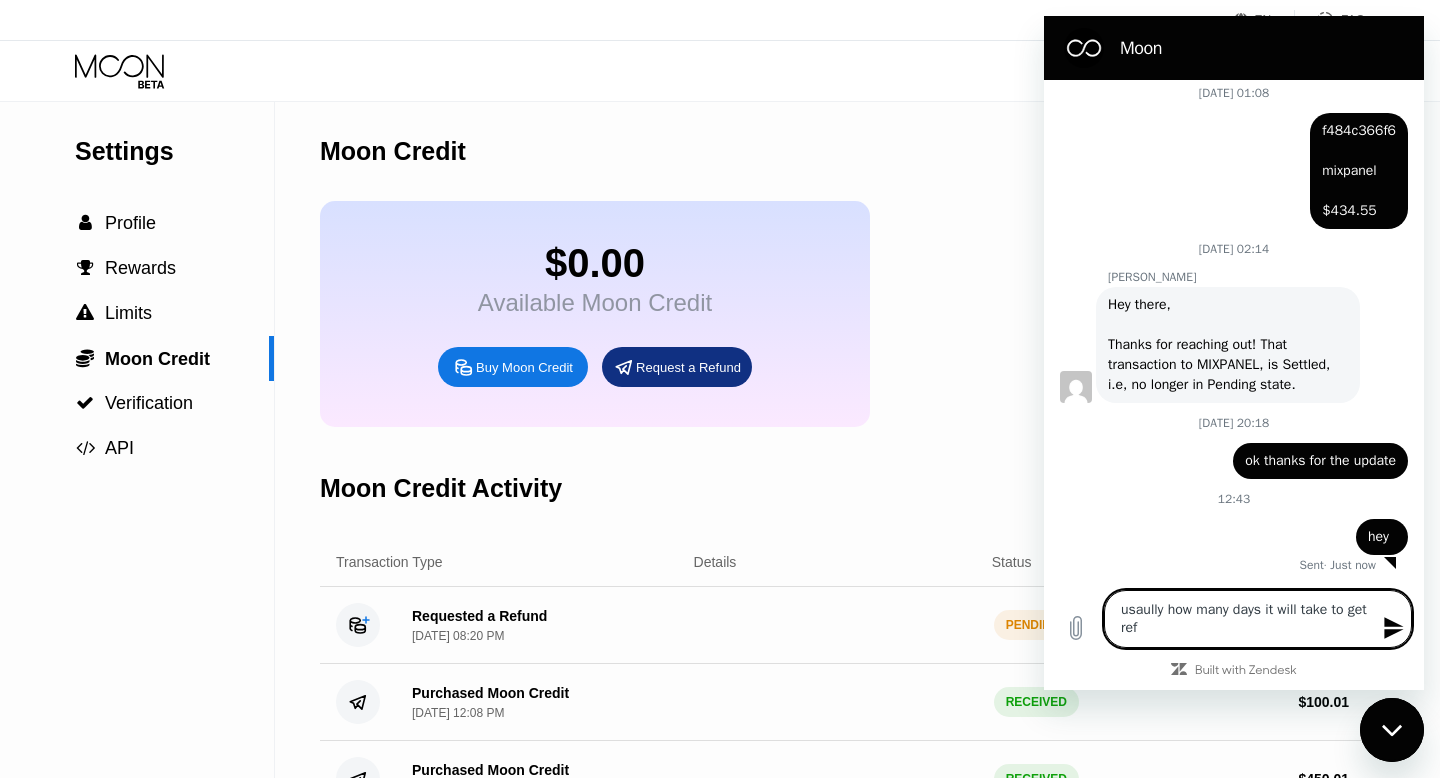 type on "usaully how many days it will take to get refu" 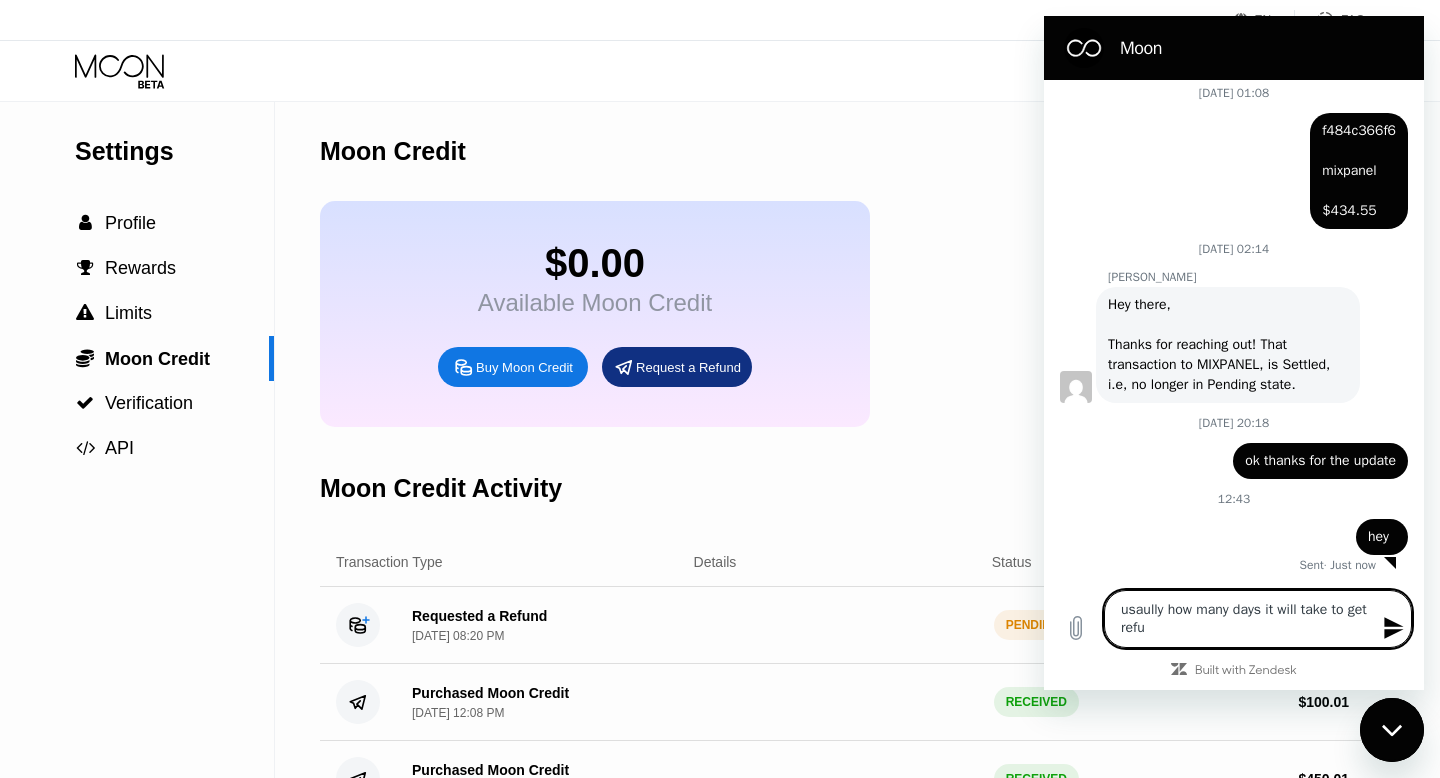 type on "usaully how many days it will take to get refuh" 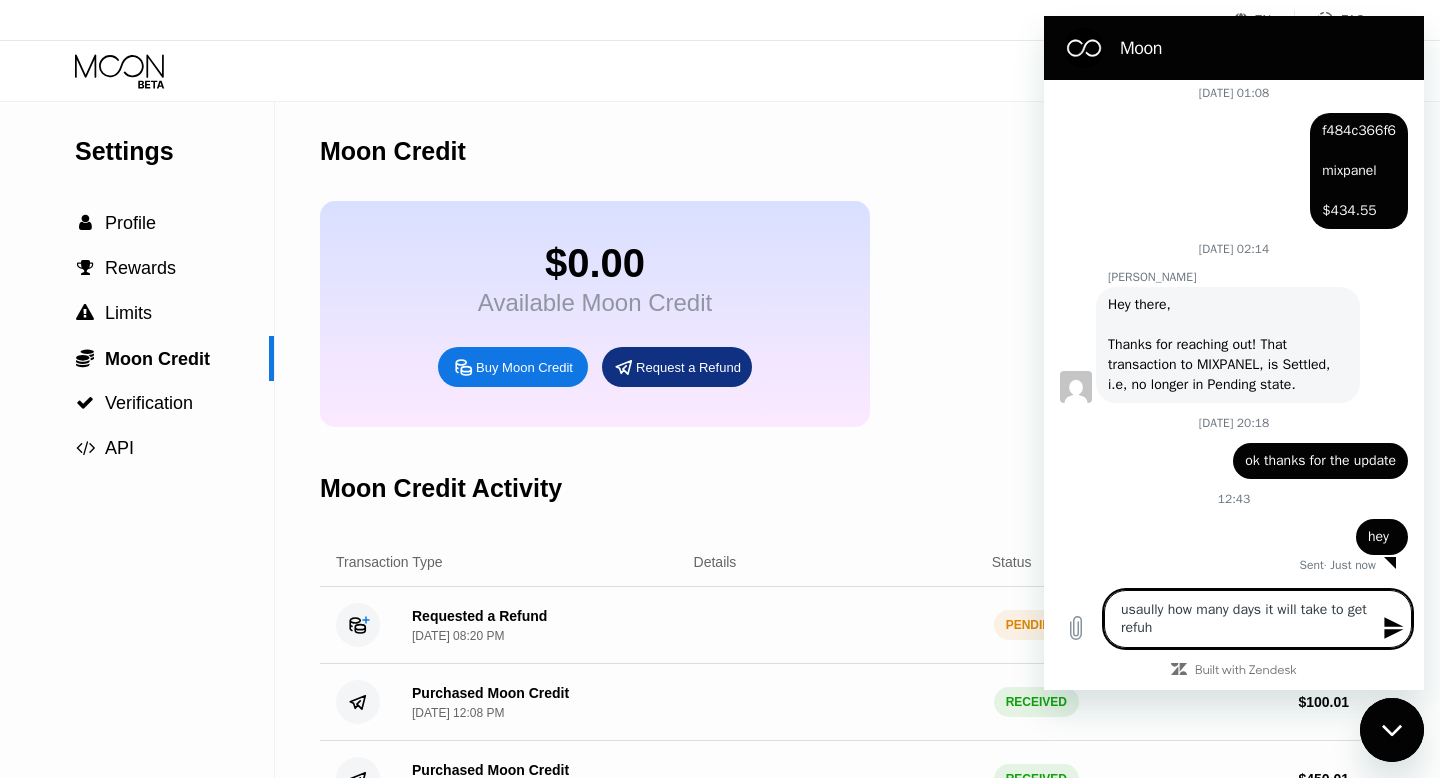 type on "usaully how many days it will take to get refu" 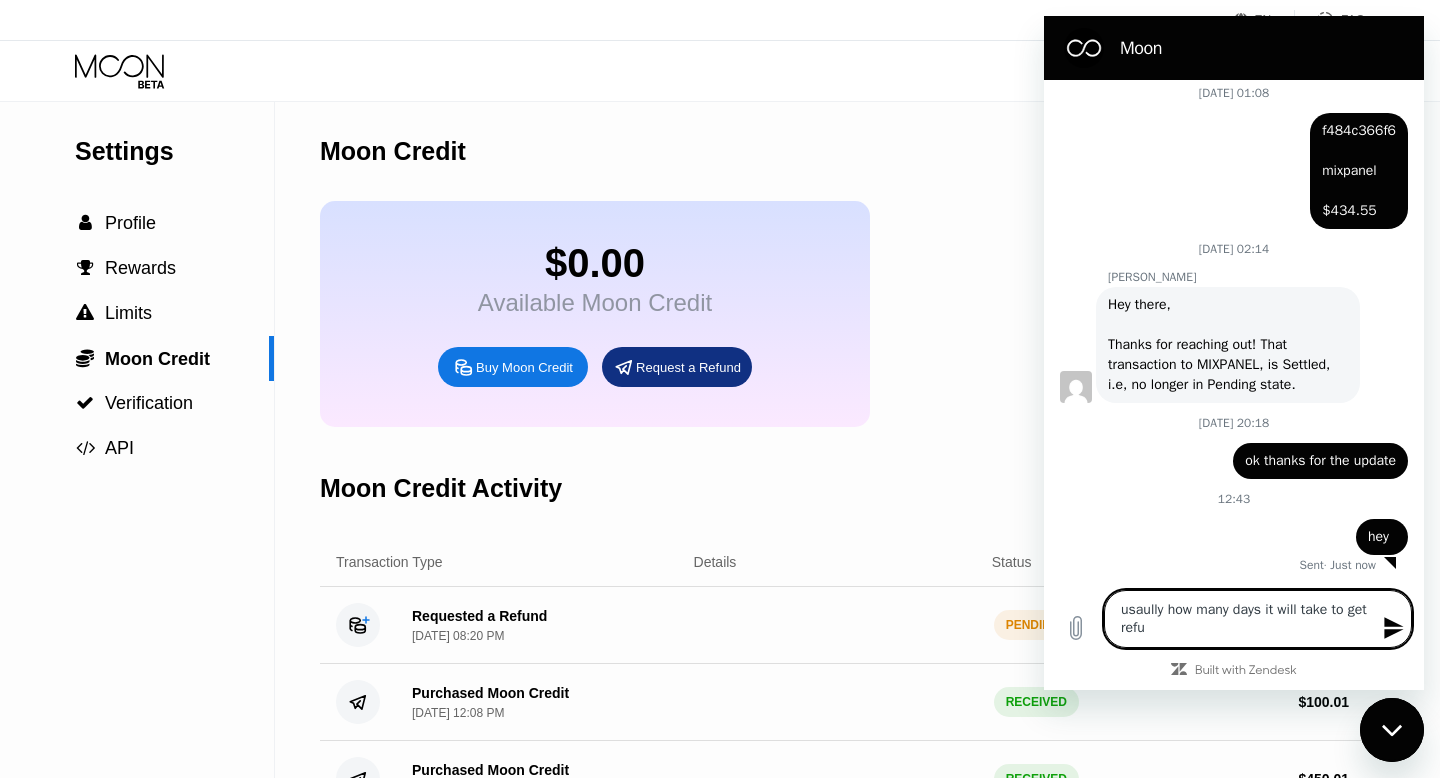 type on "usaully how many days it will take to get refub" 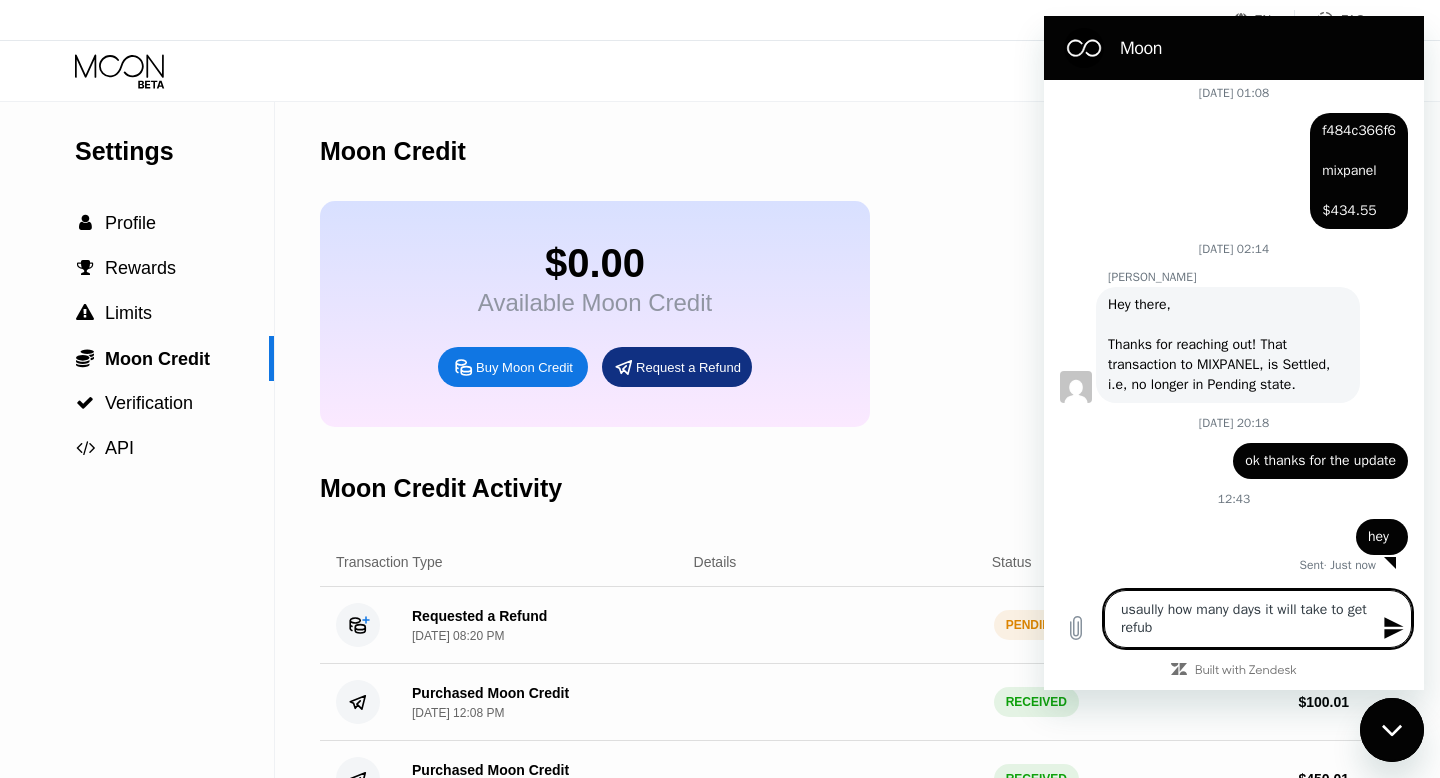 type on "usaully how many days it will take to get refubd" 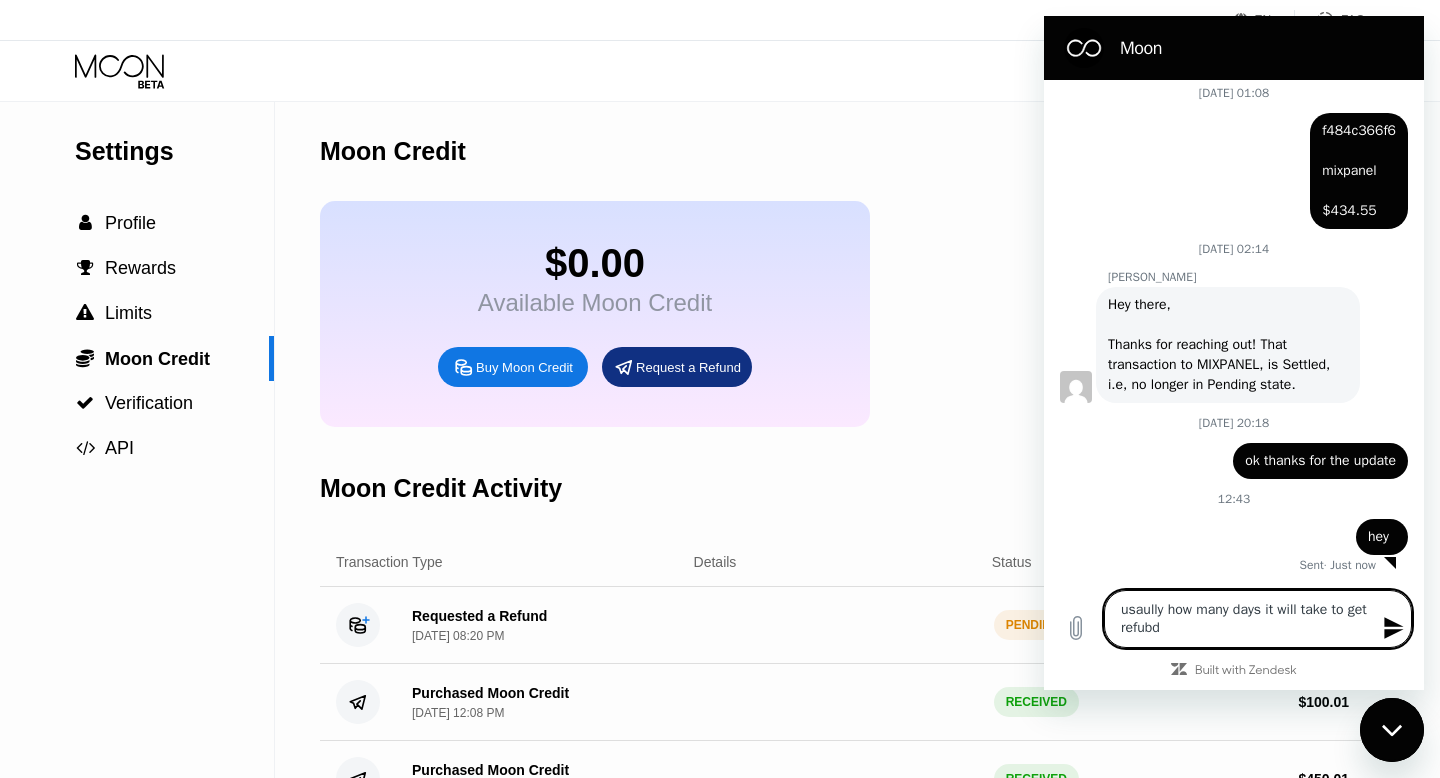 type on "usaully how many days it will take to get refubd" 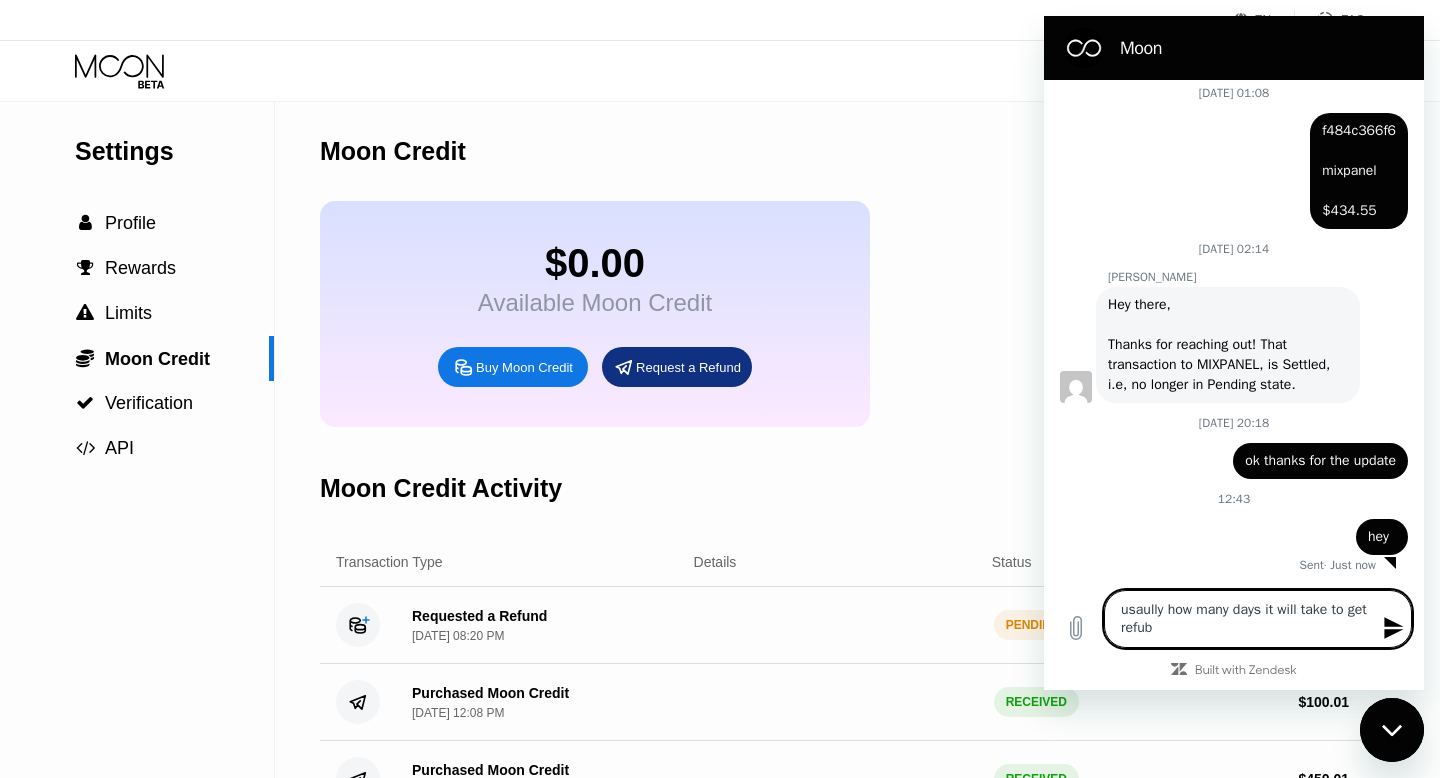 type on "usaully how many days it will take to get refu" 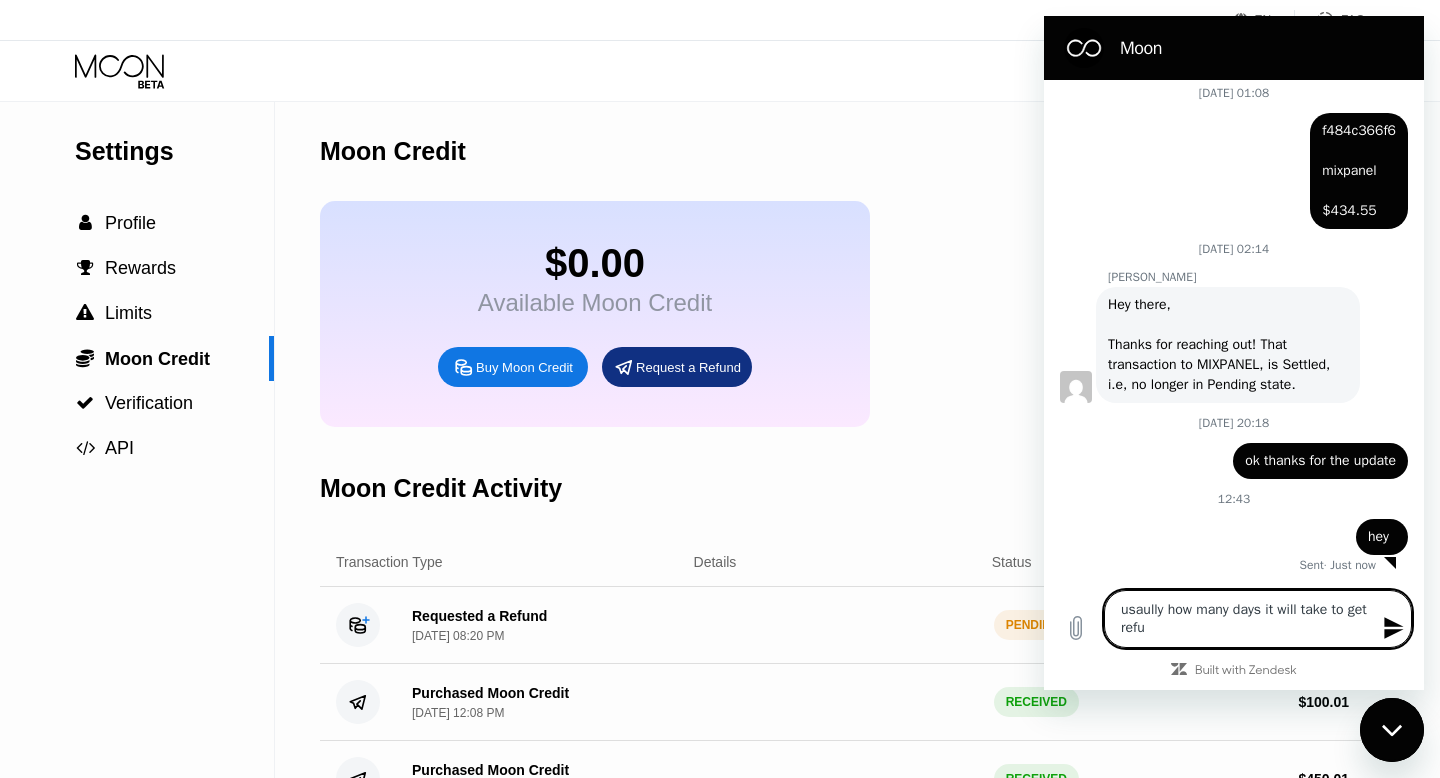 type on "usaully how many days it will take to get refun" 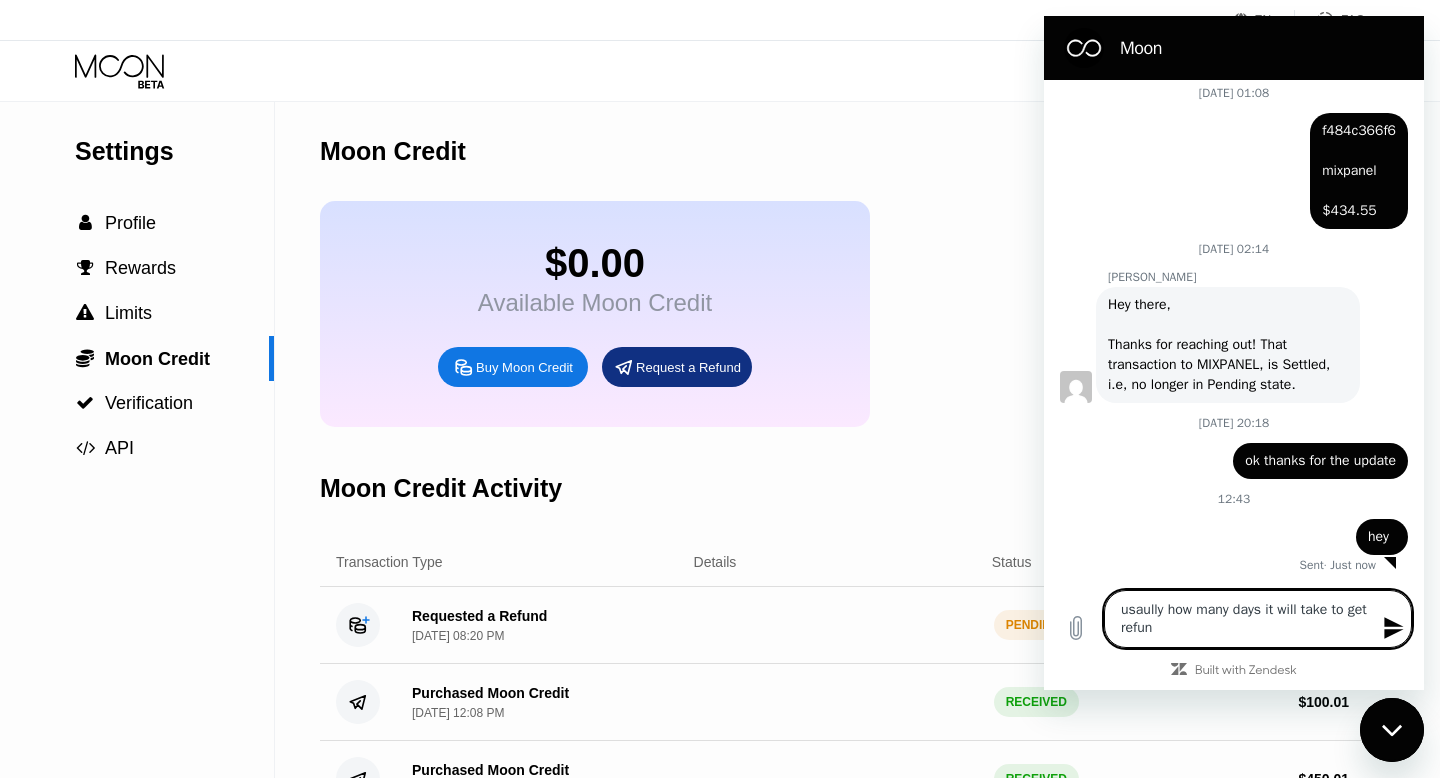 type on "usaully how many days it will take to get refund" 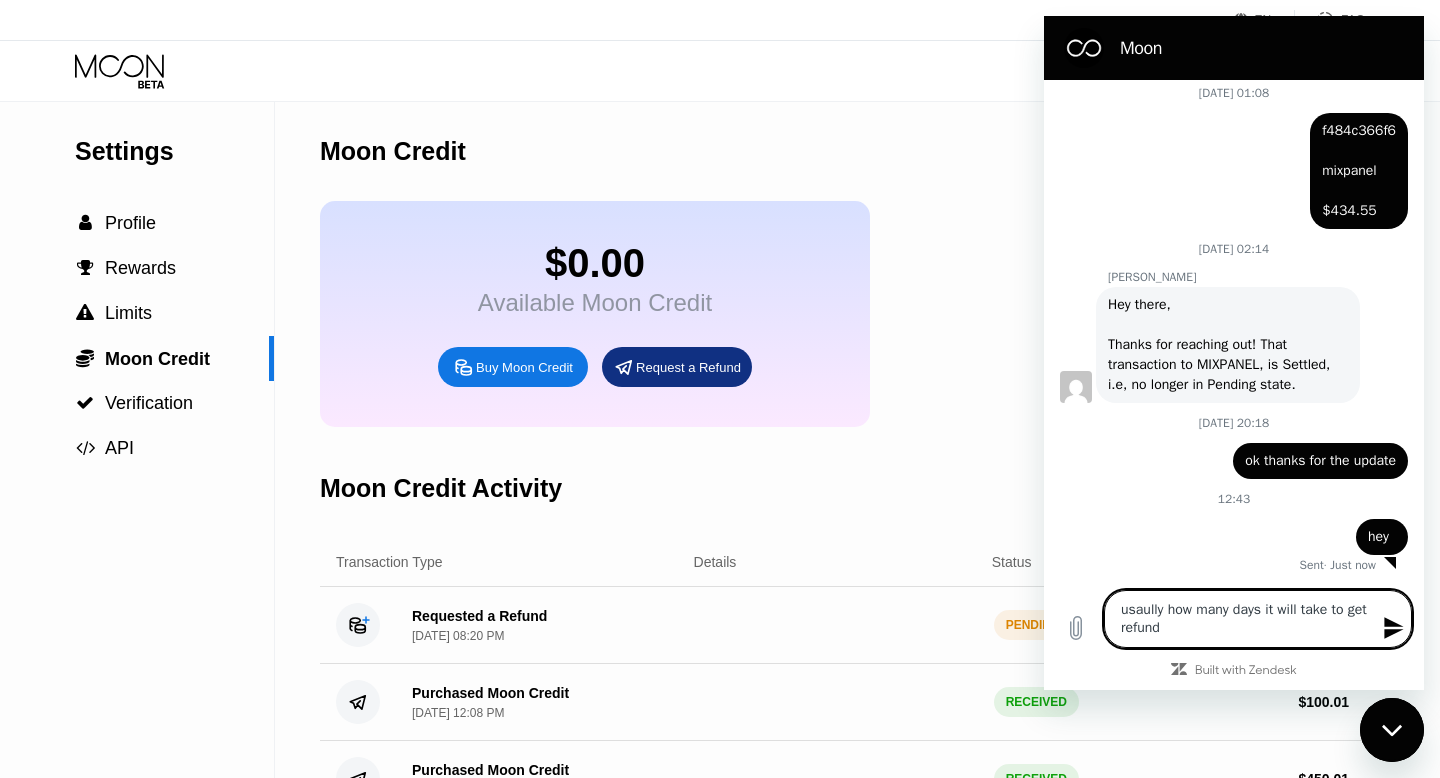 type on "usaully how many days it will take to get refund" 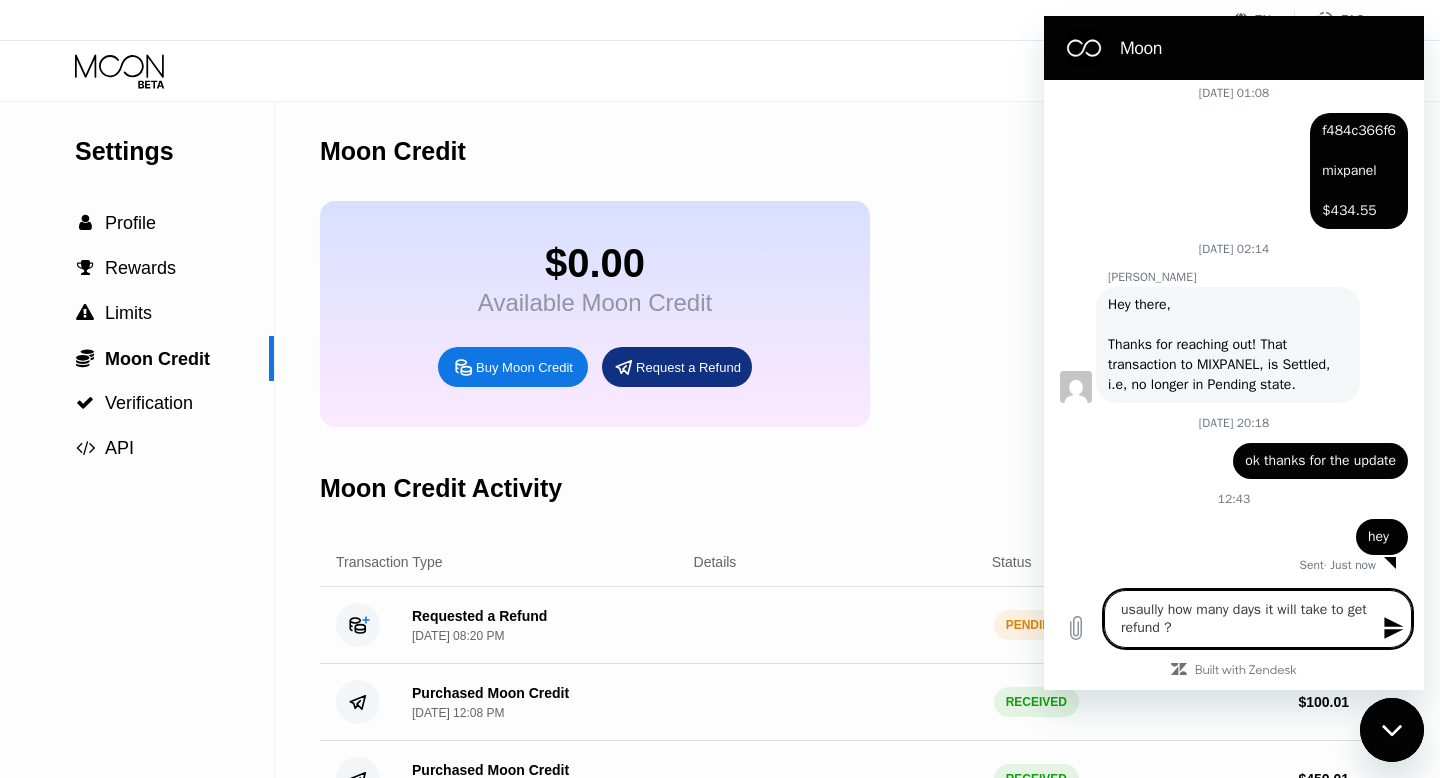 type 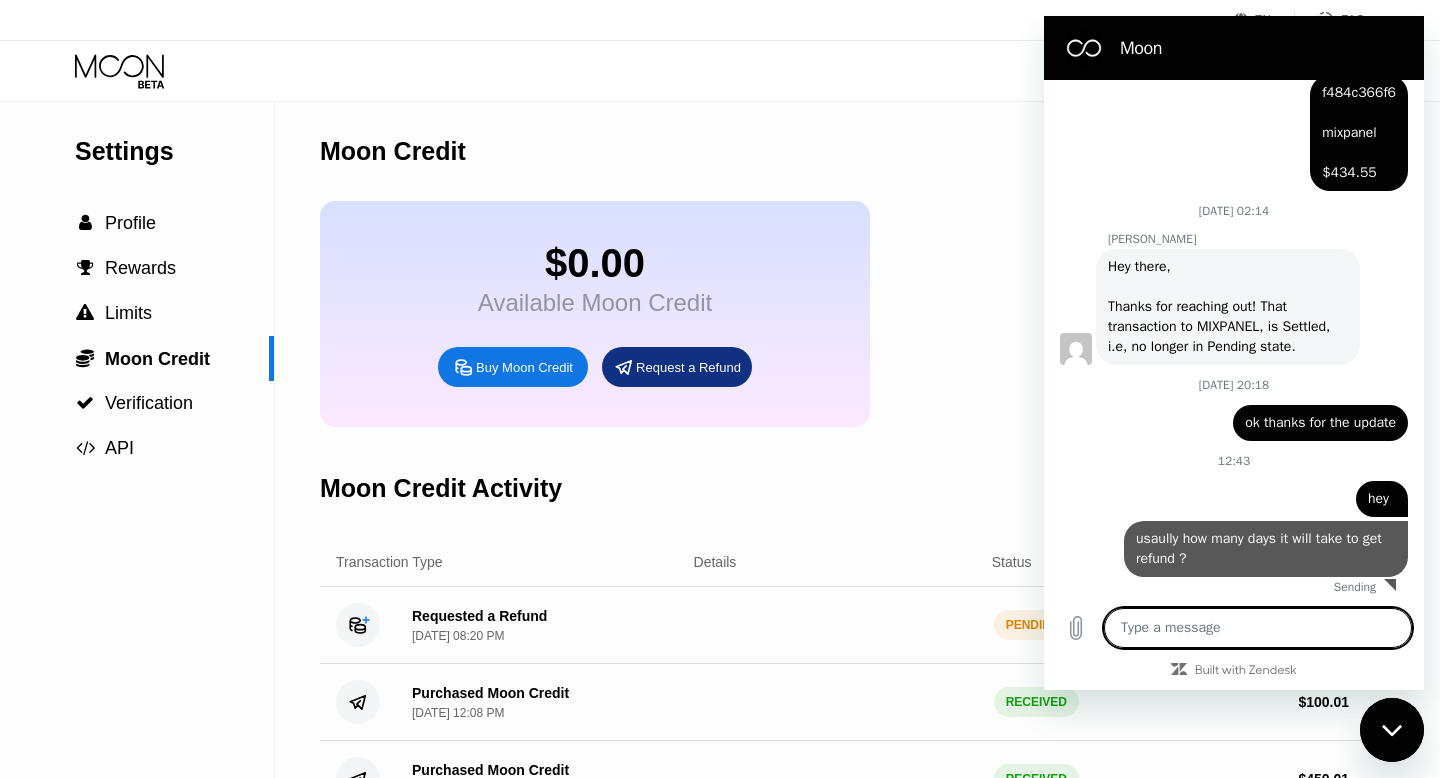 type on "x" 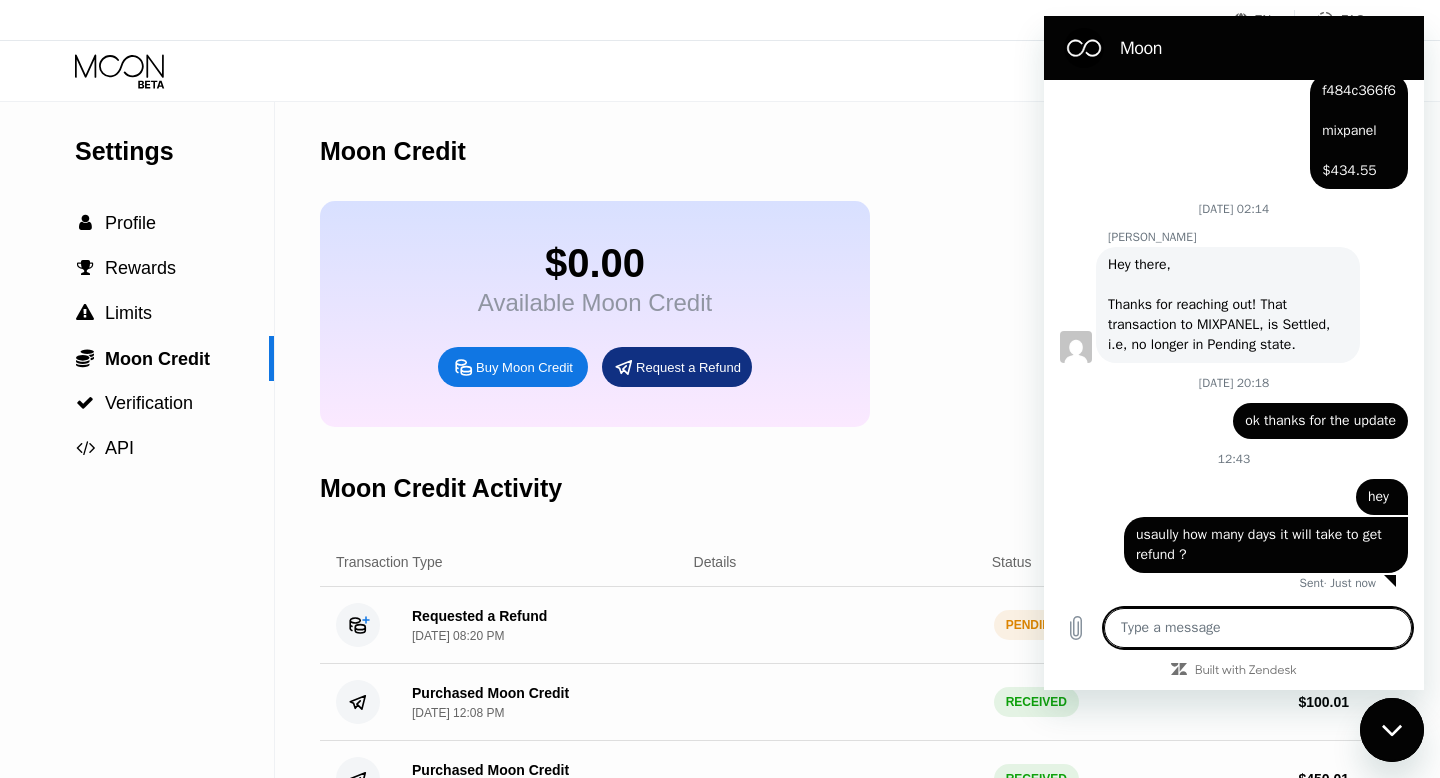 scroll, scrollTop: 1341, scrollLeft: 0, axis: vertical 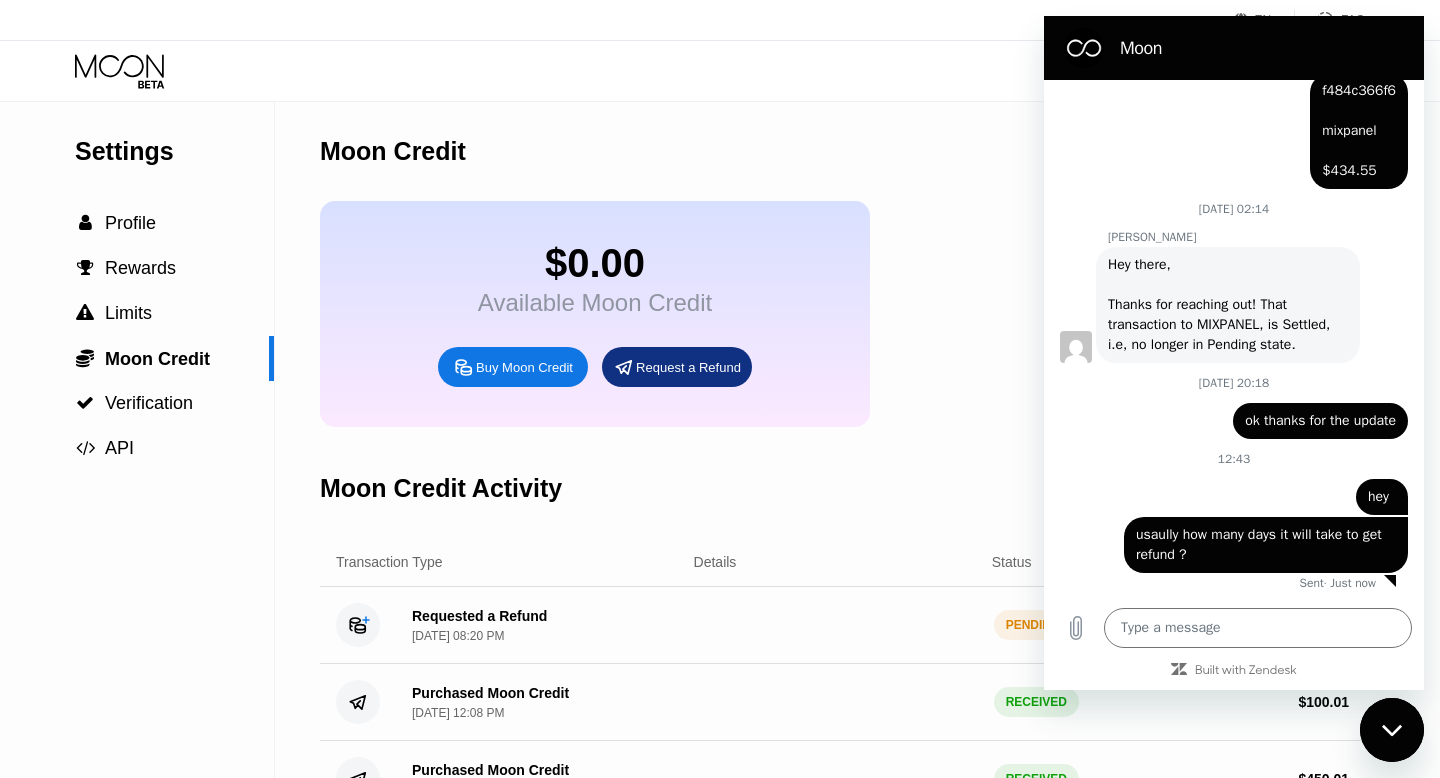 click on "usaully how many days it will take to get refund ?" at bounding box center (1261, 544) 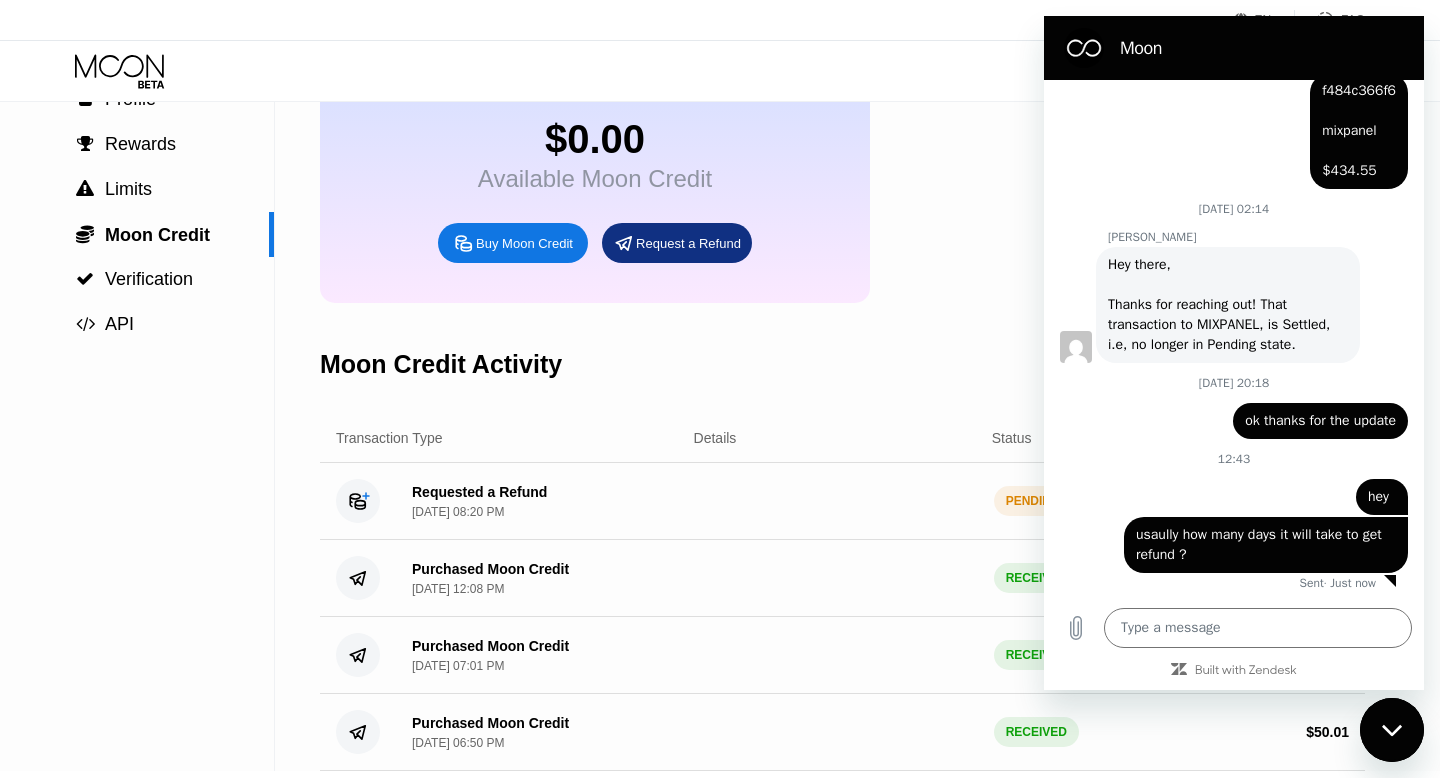 scroll, scrollTop: 137, scrollLeft: 0, axis: vertical 